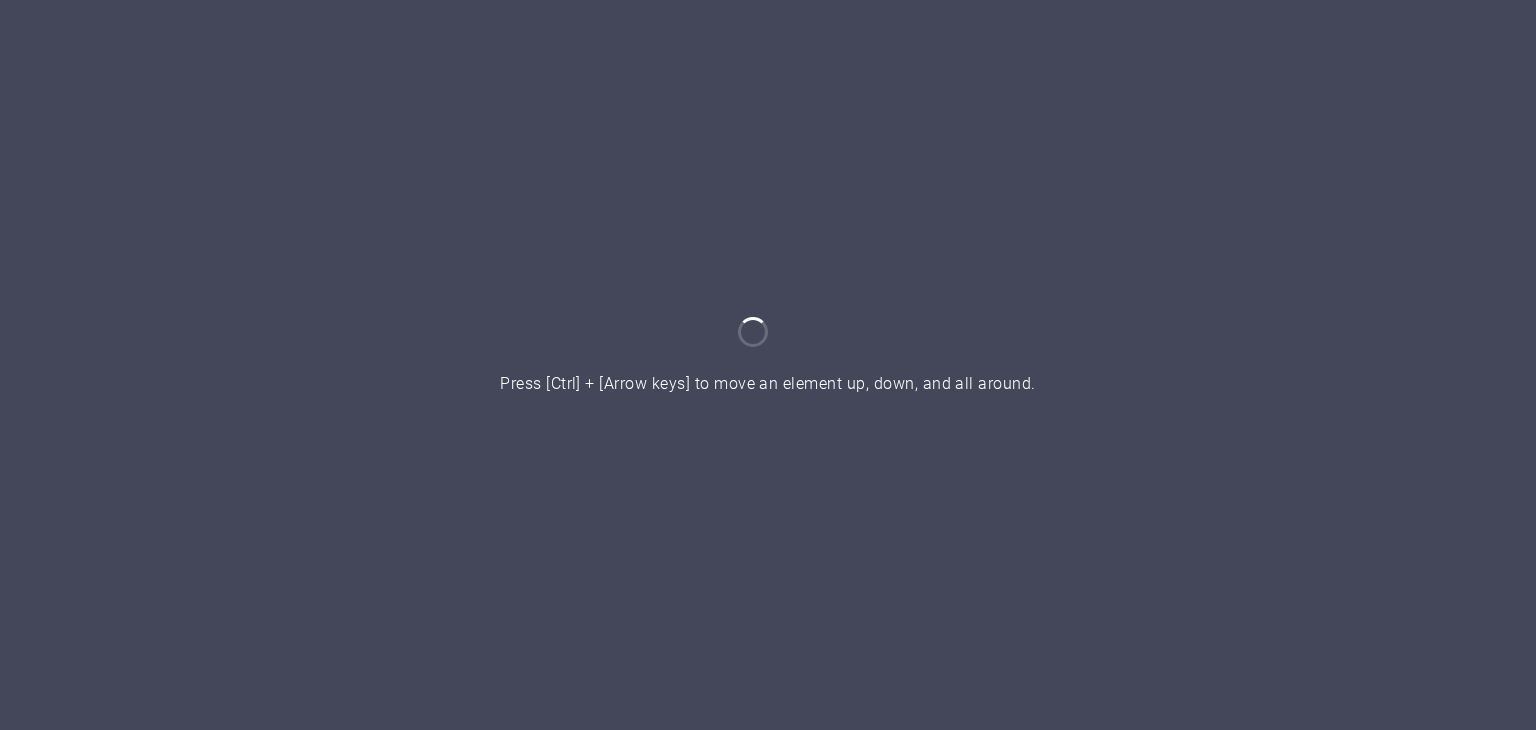 scroll, scrollTop: 0, scrollLeft: 0, axis: both 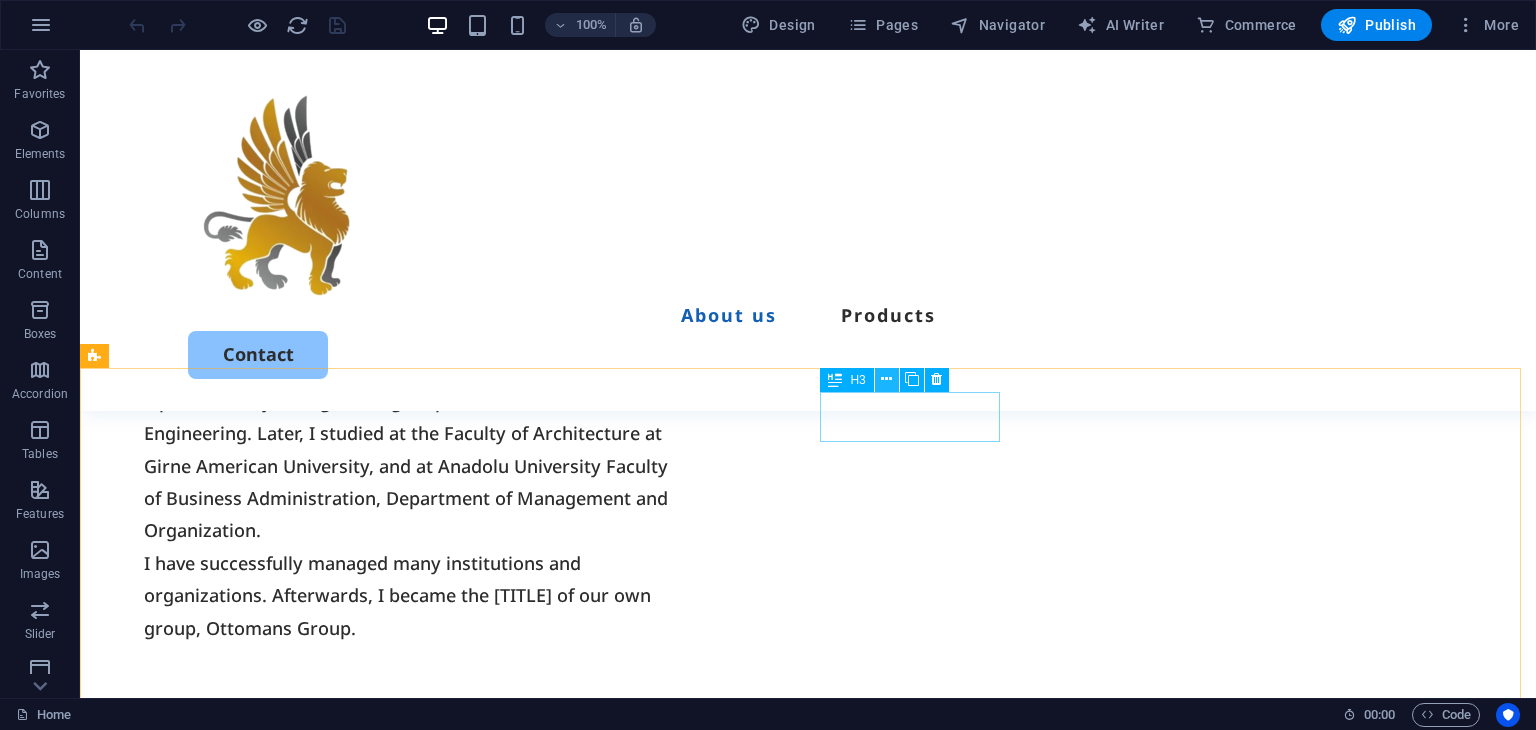 click at bounding box center [886, 379] 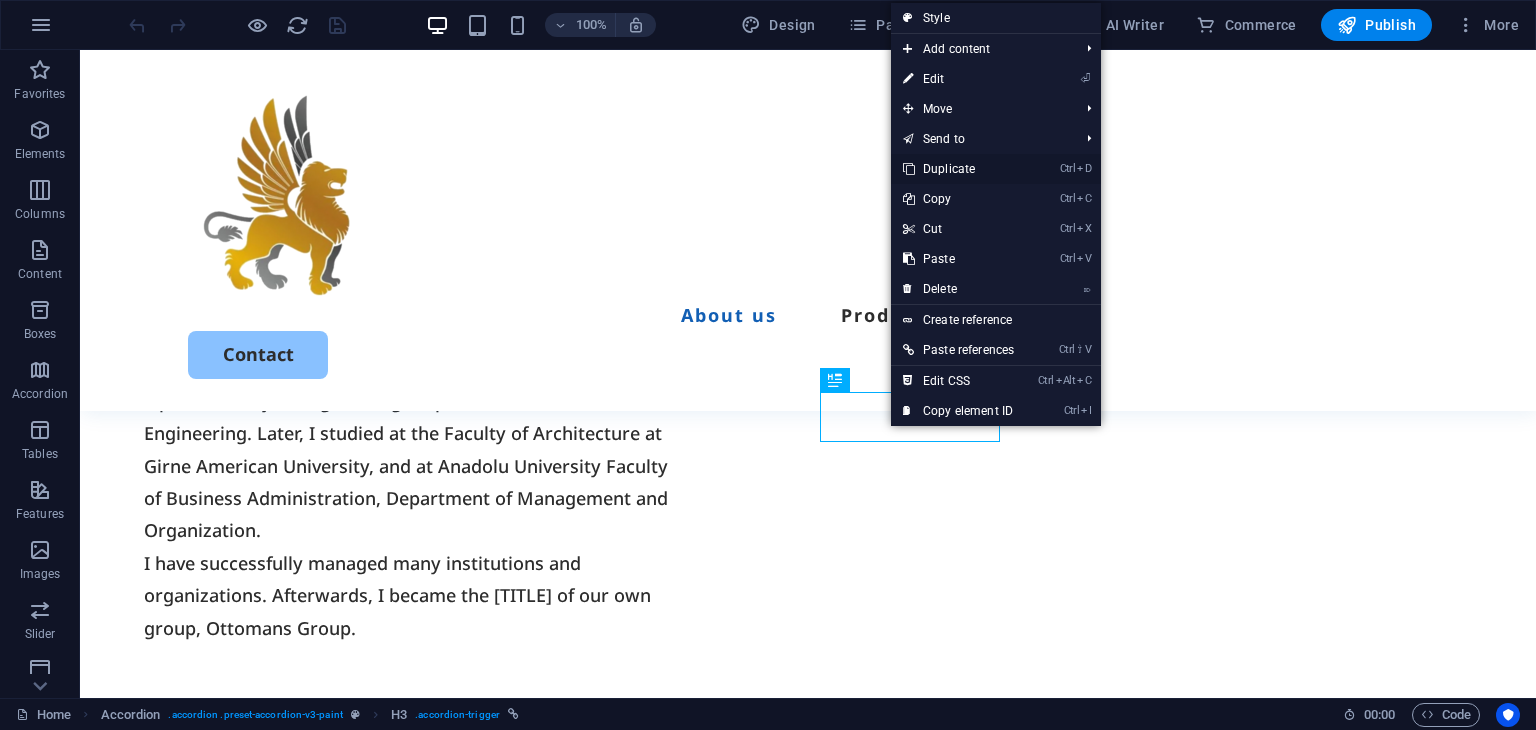 click on "Ctrl D  Duplicate" at bounding box center (958, 169) 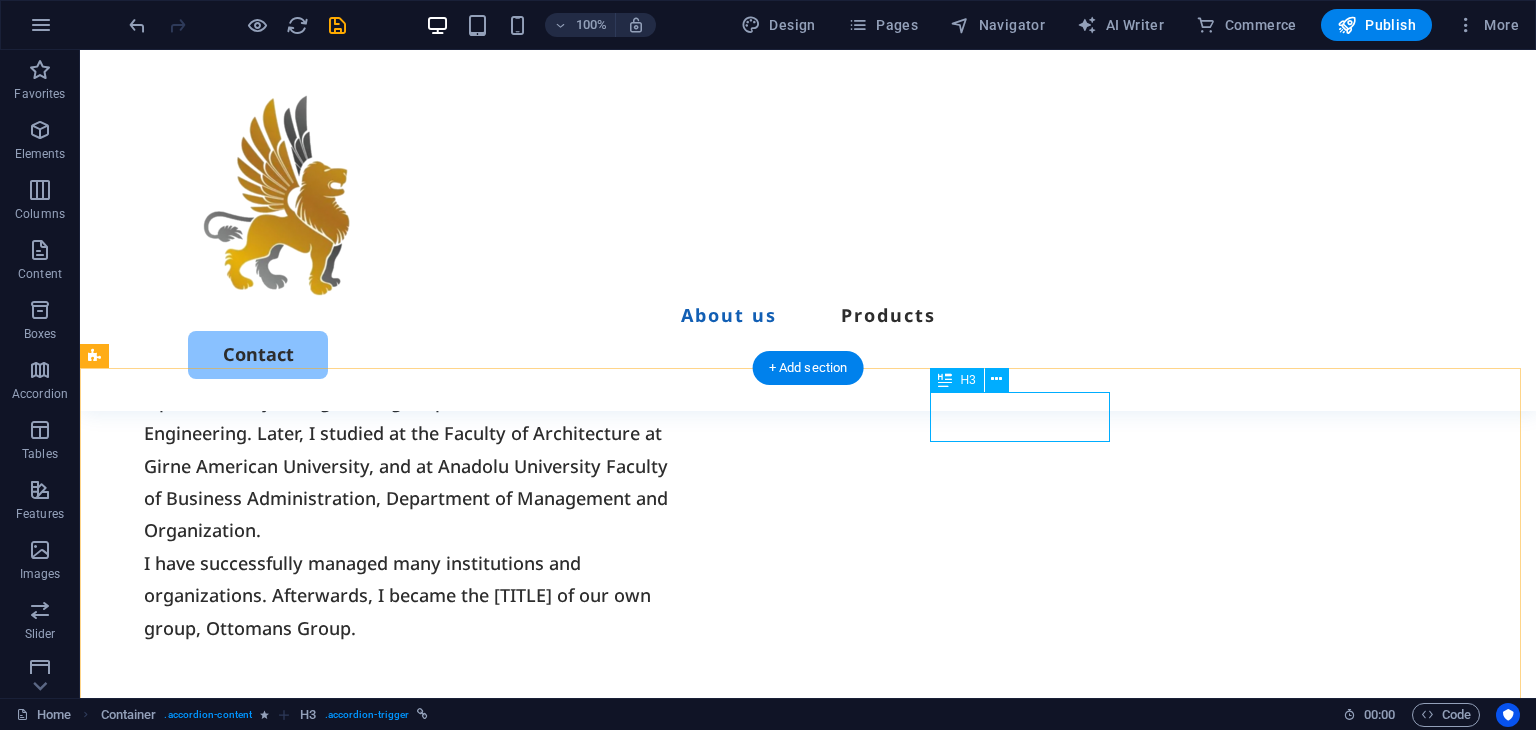 click on "PRODUCT GROUP" at bounding box center [504, 1052] 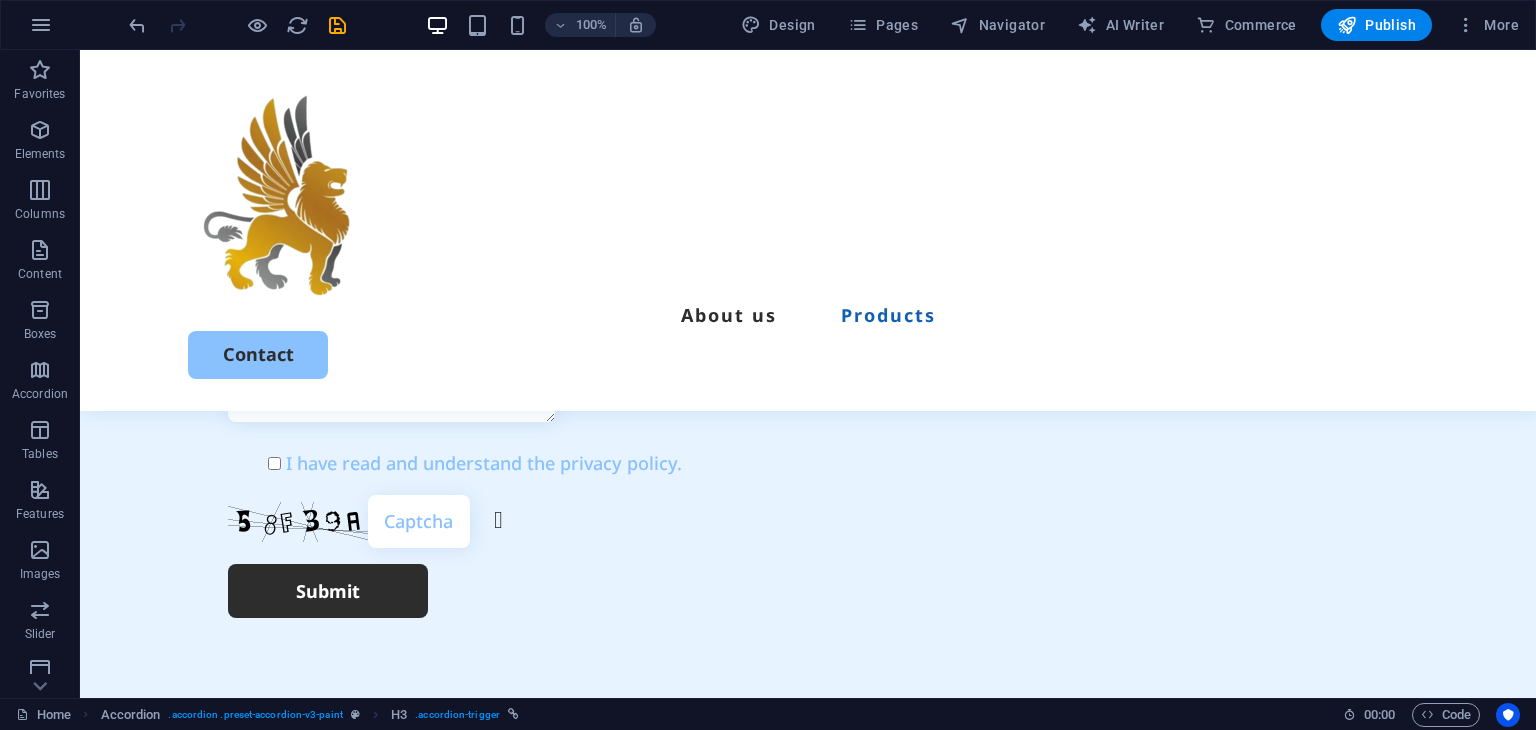 scroll, scrollTop: 3975, scrollLeft: 0, axis: vertical 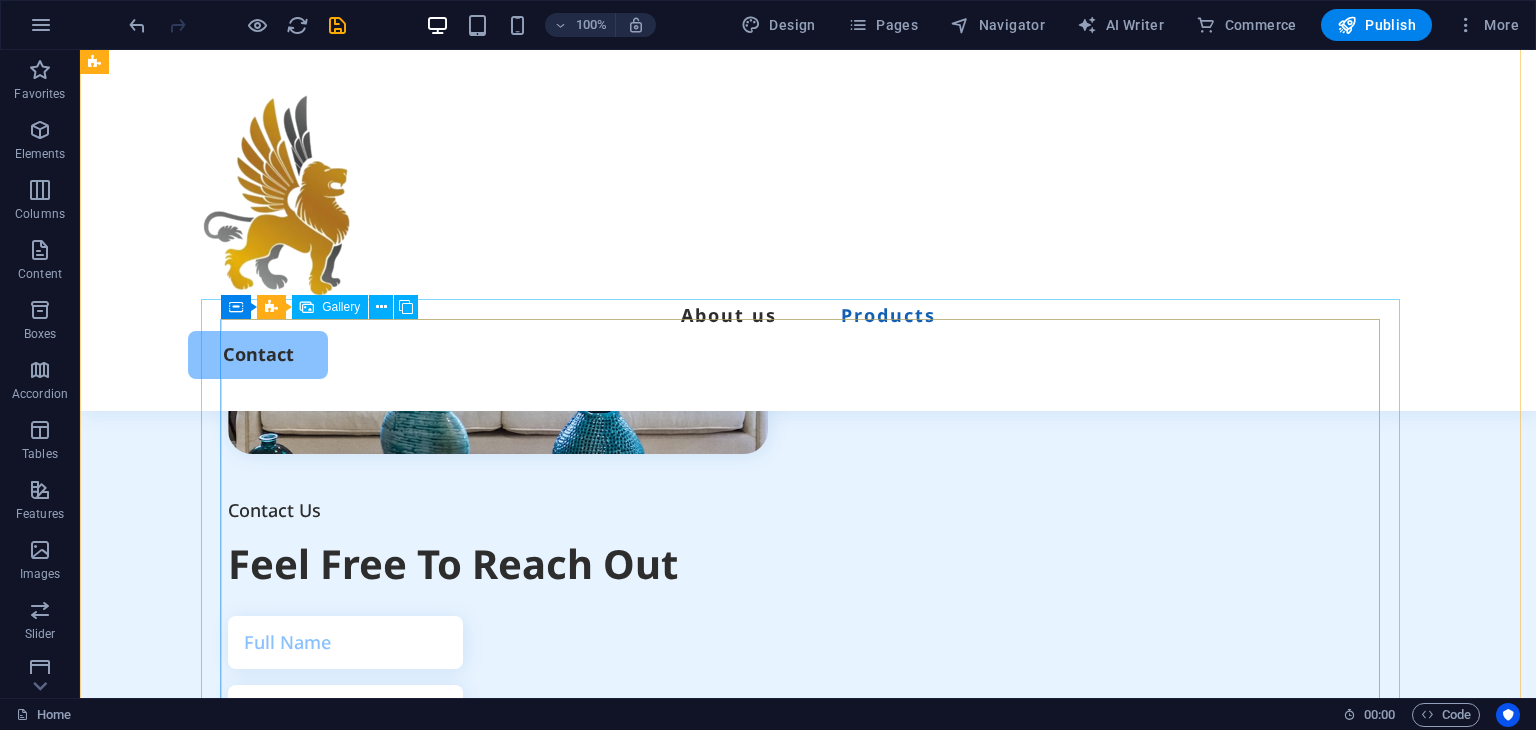 click at bounding box center [1125, -752] 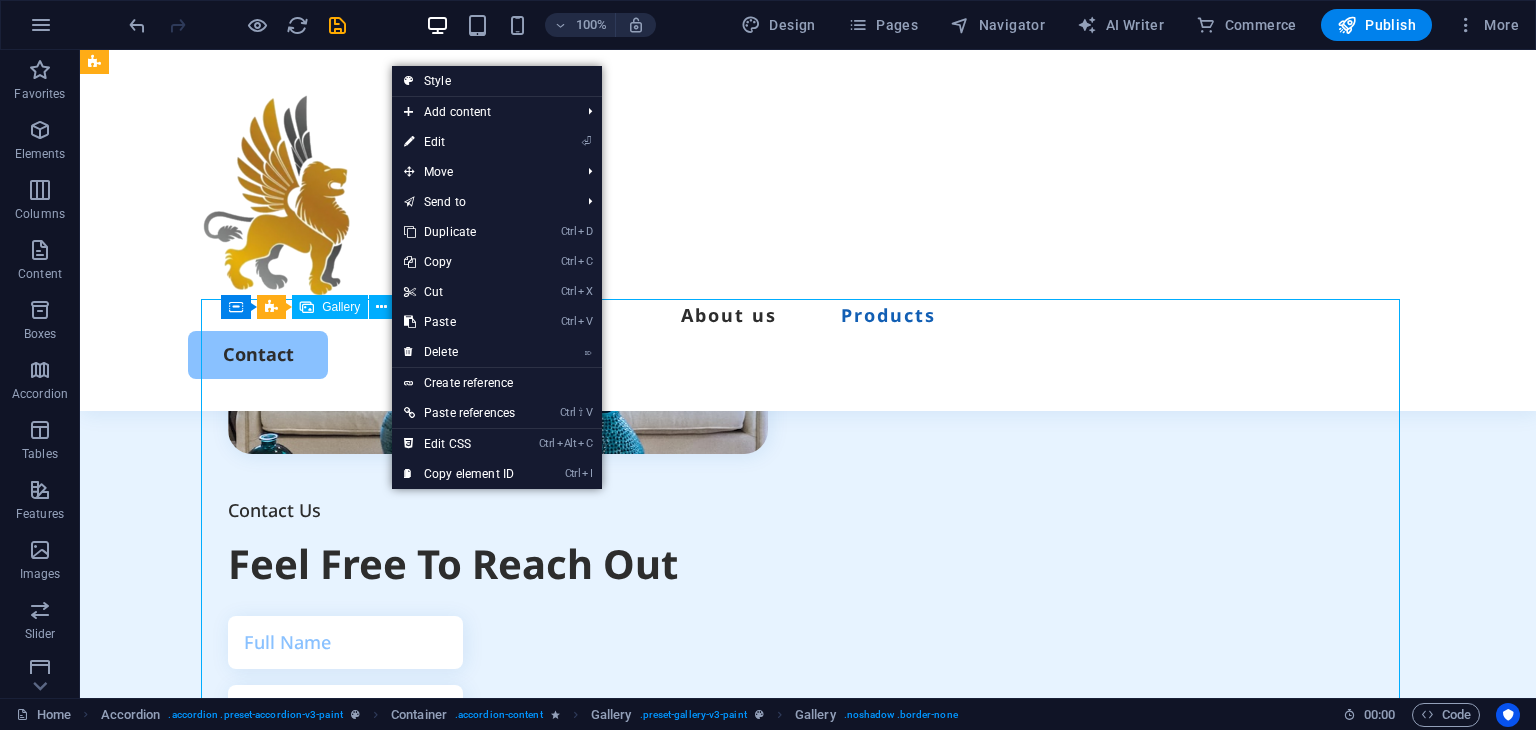 click at bounding box center [1125, -752] 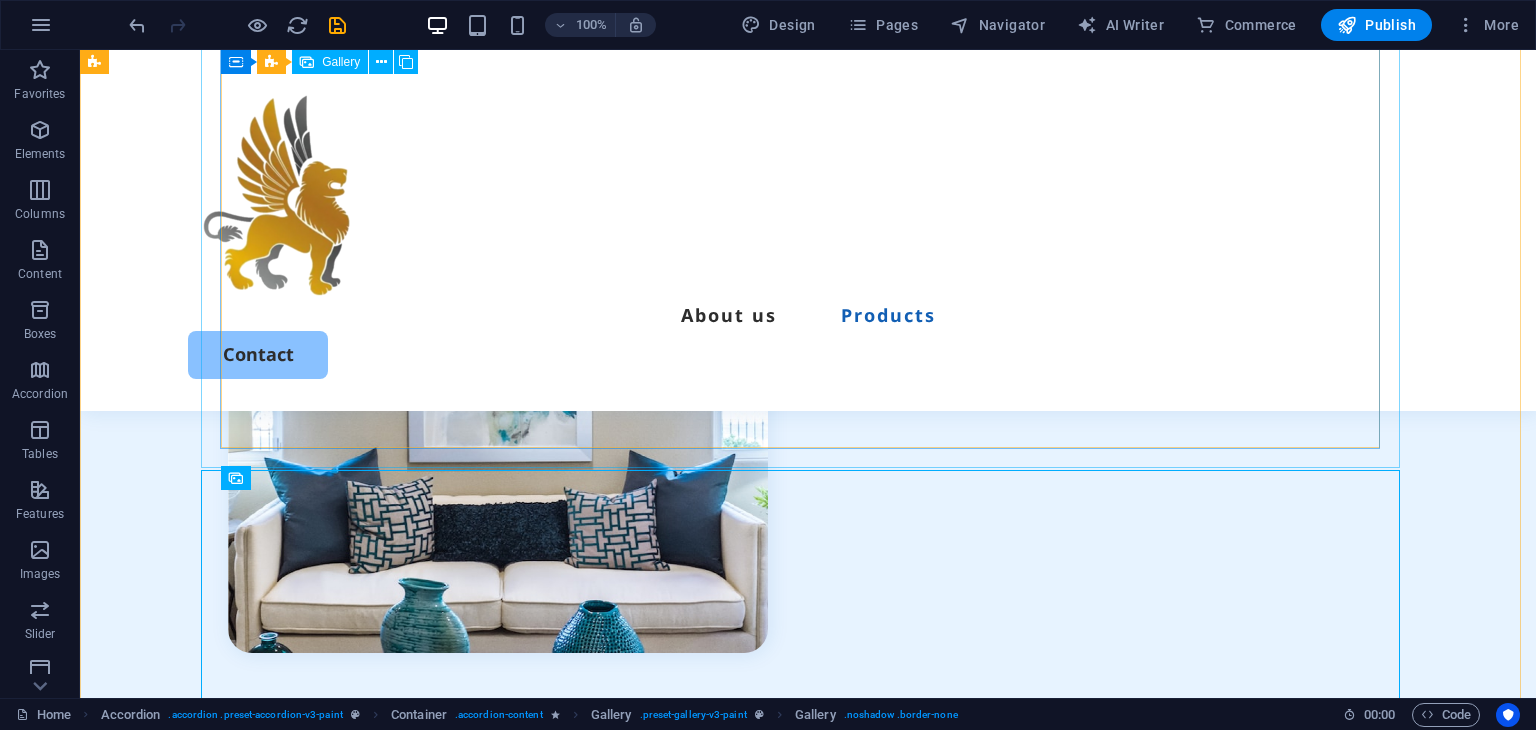 scroll, scrollTop: 3275, scrollLeft: 0, axis: vertical 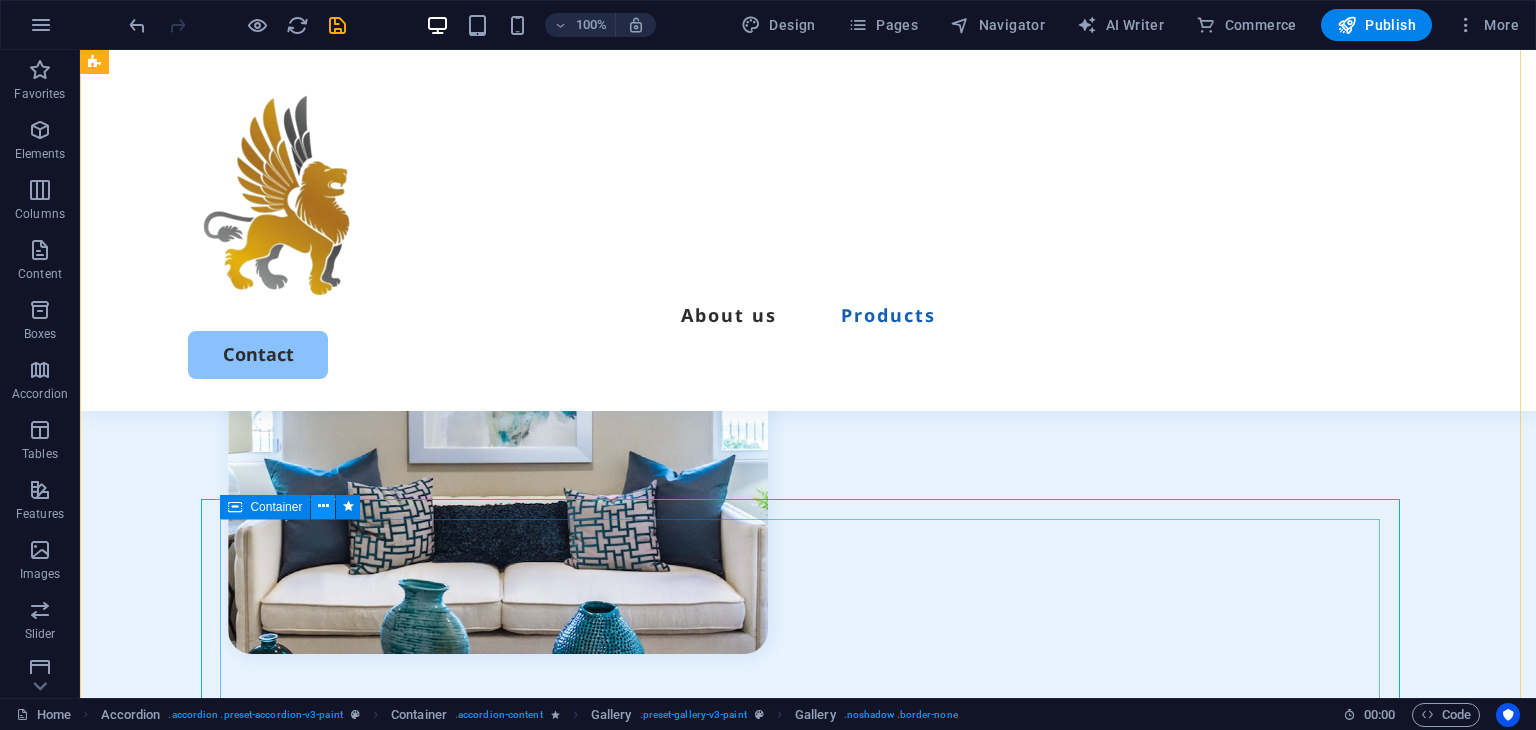 click at bounding box center [323, 506] 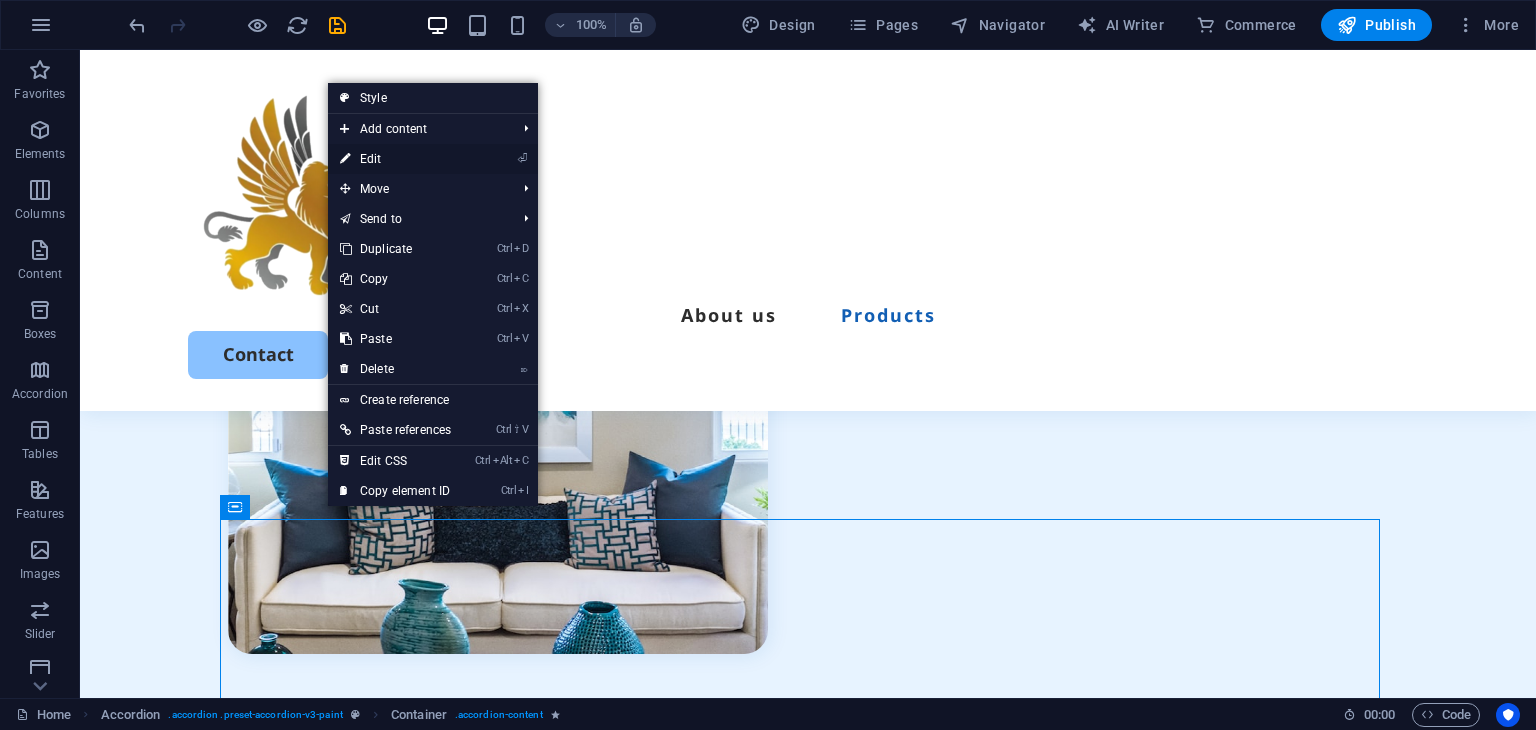 click on "⏎  Edit" at bounding box center [395, 159] 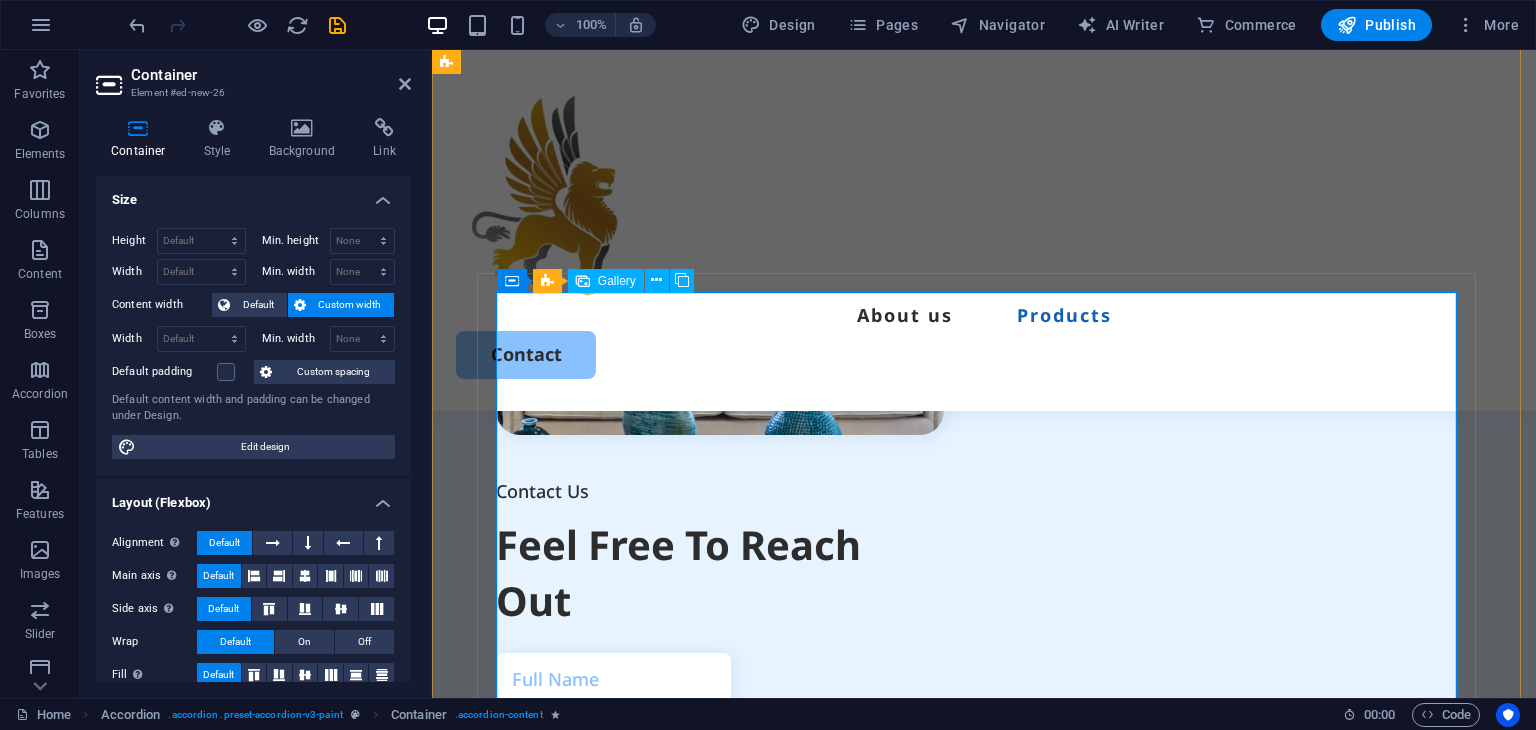 scroll, scrollTop: 3396, scrollLeft: 0, axis: vertical 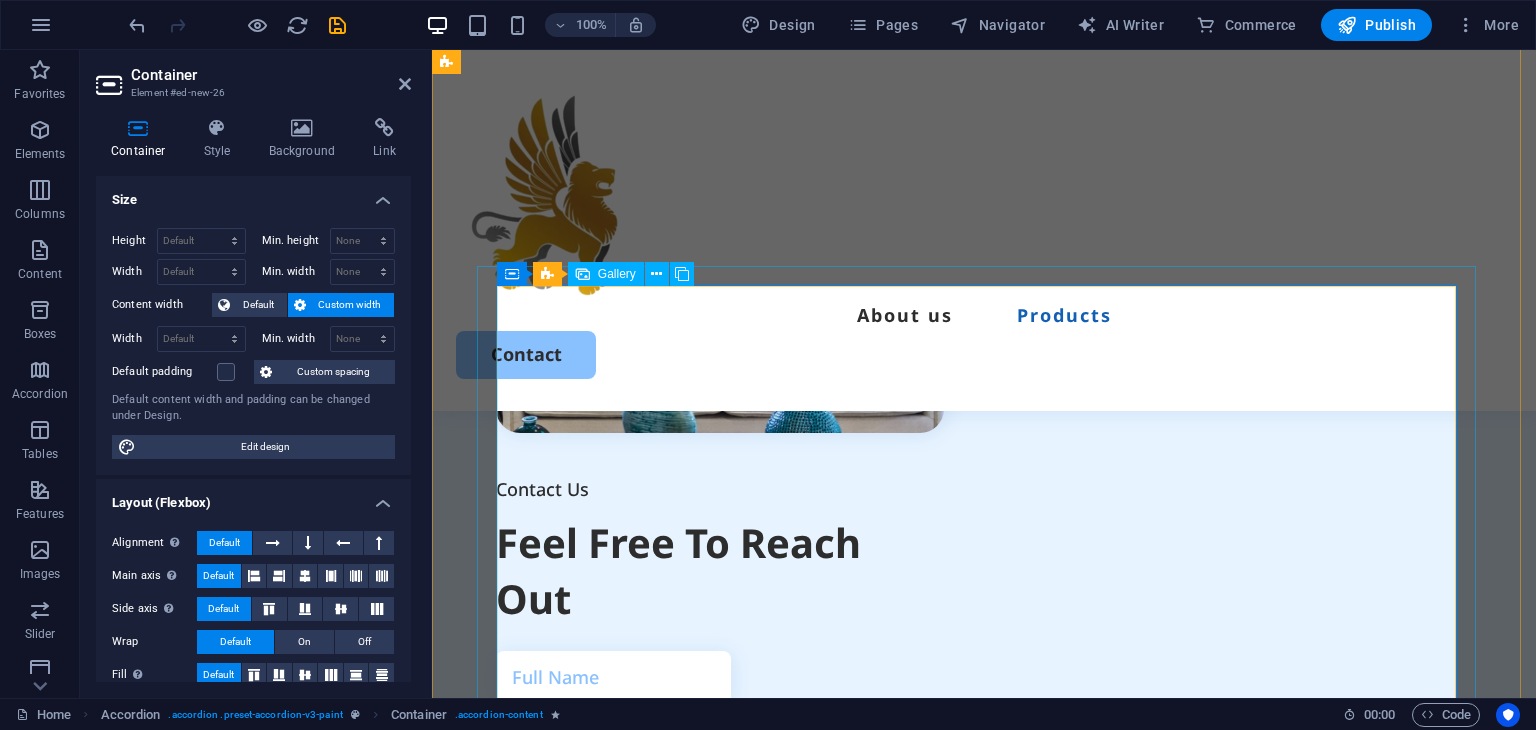 click at bounding box center [1341, -671] 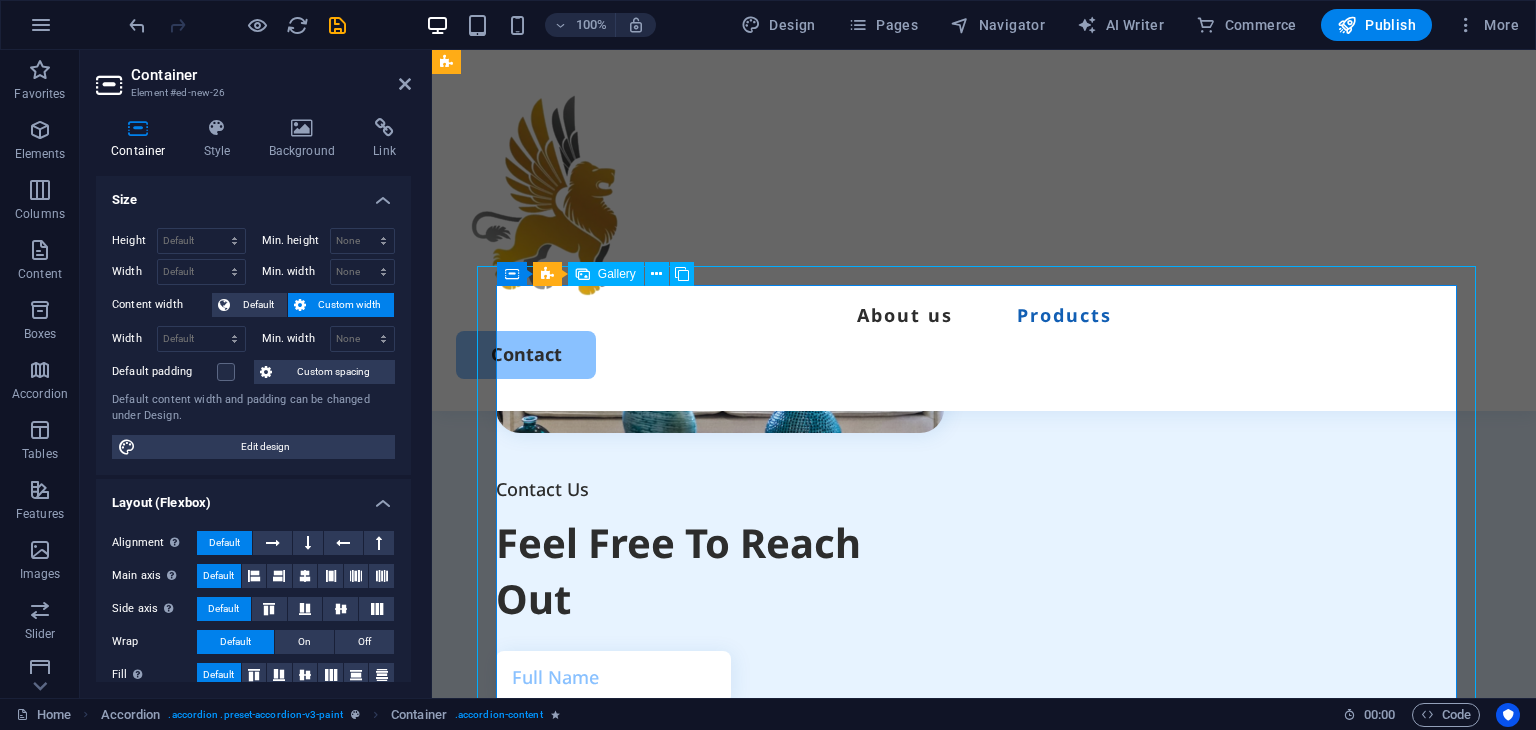 click at bounding box center [1341, -671] 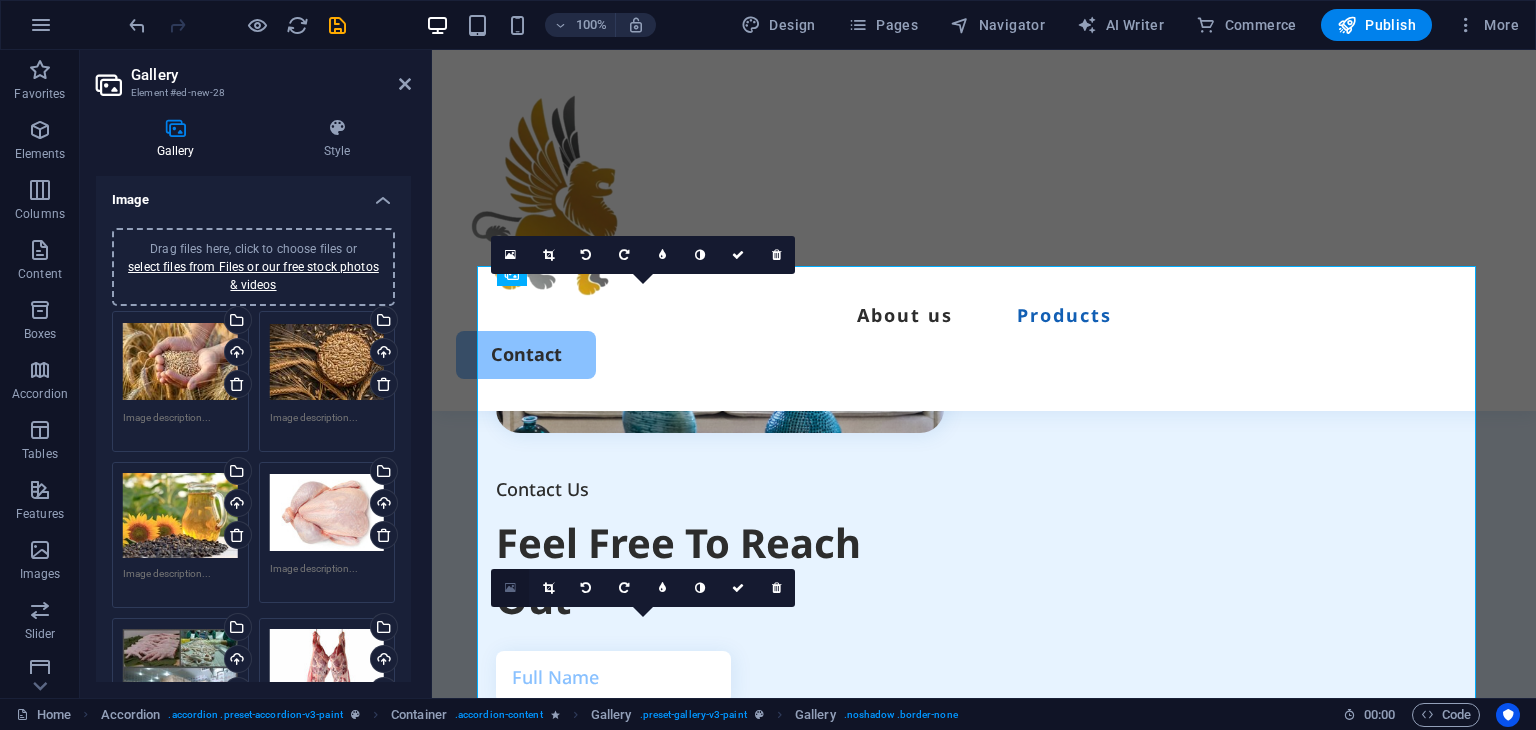 click at bounding box center (510, 588) 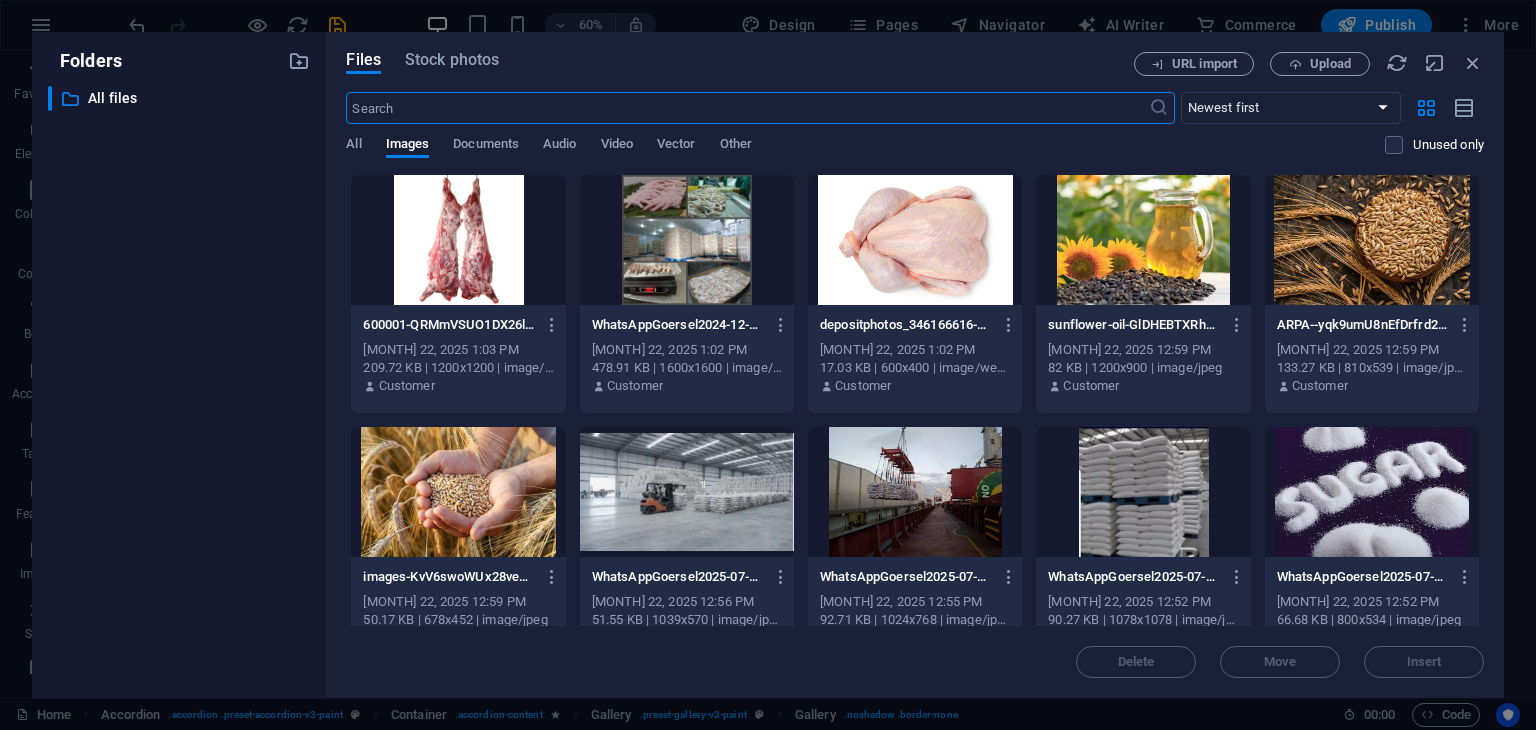 scroll, scrollTop: 3412, scrollLeft: 0, axis: vertical 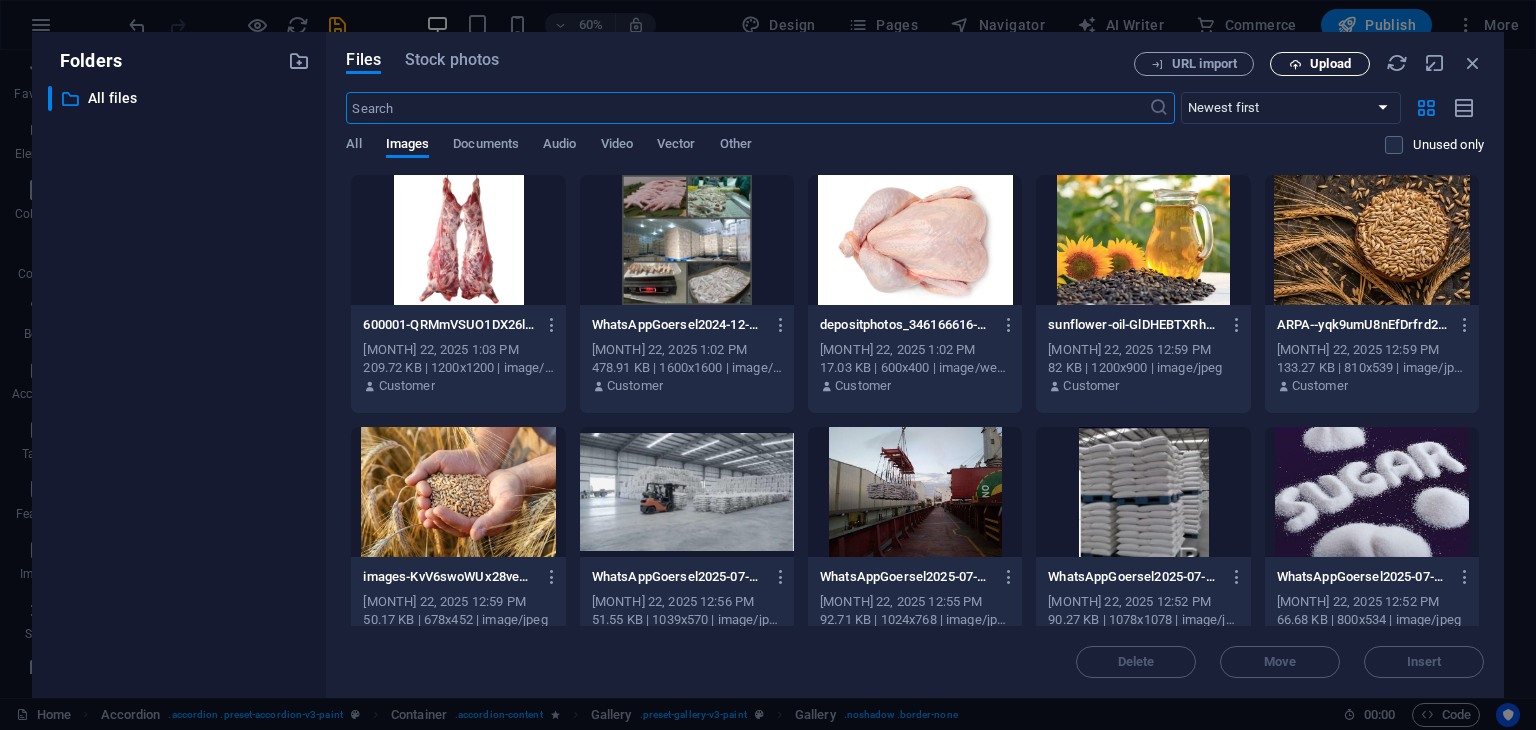click on "Upload" at bounding box center [1320, 64] 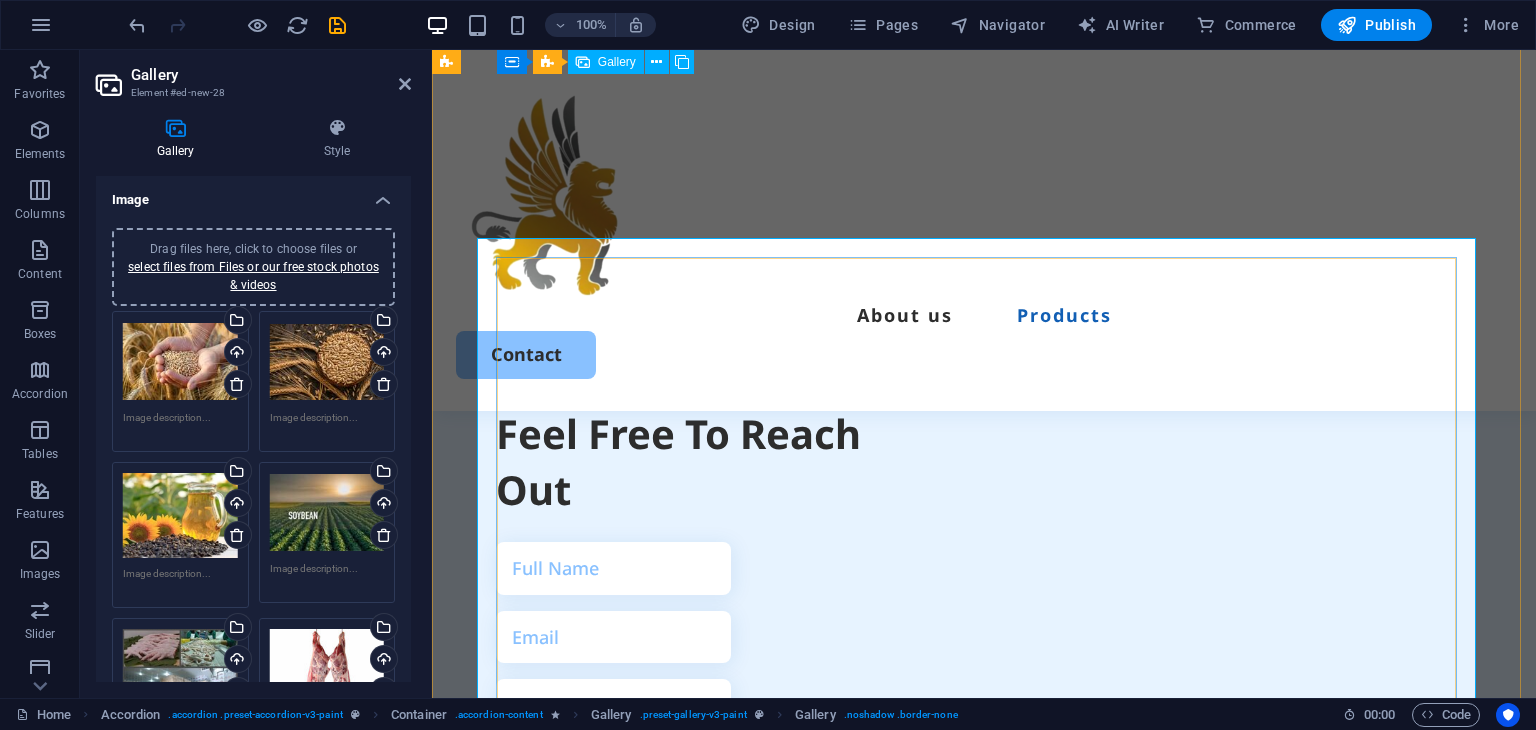 scroll, scrollTop: 3396, scrollLeft: 0, axis: vertical 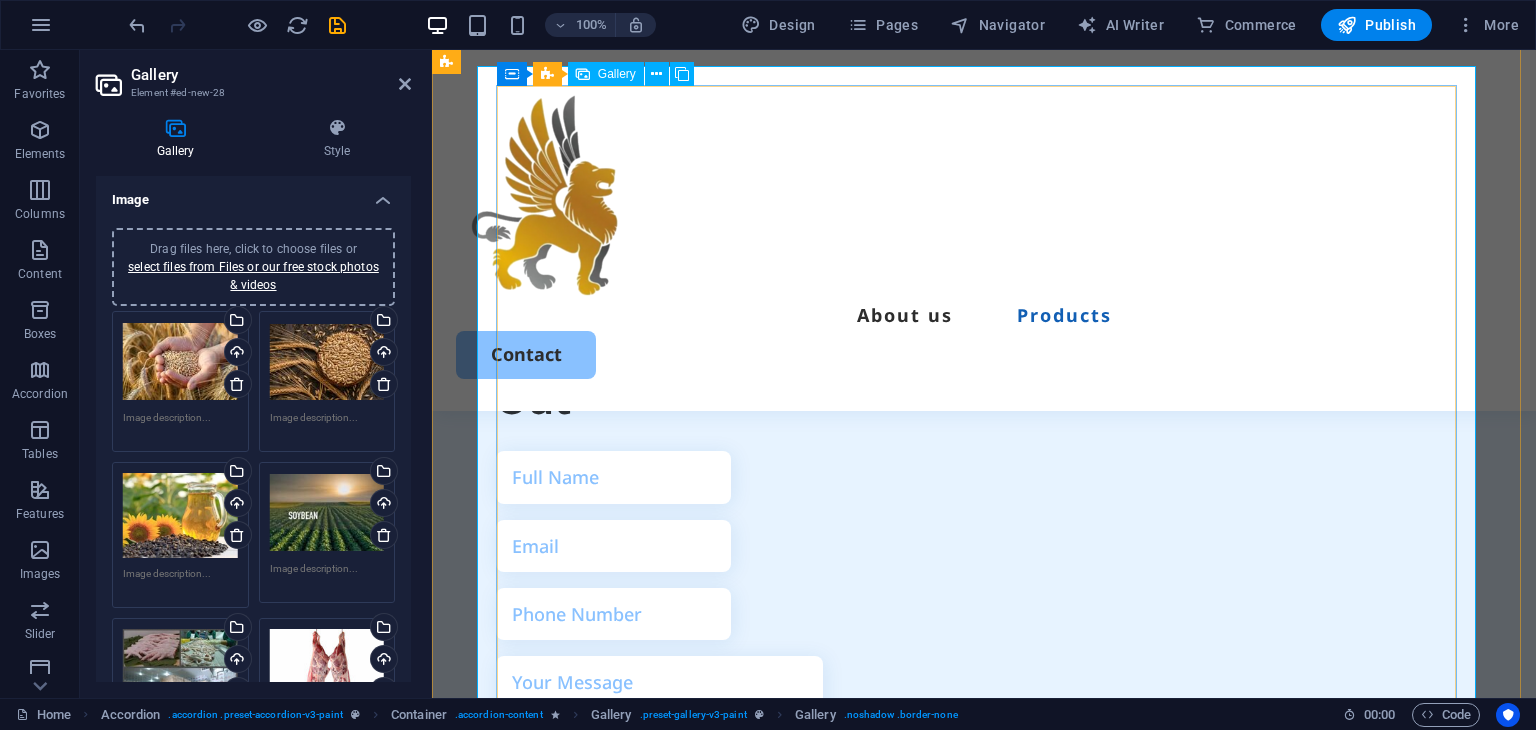 click at bounding box center (1336, -798) 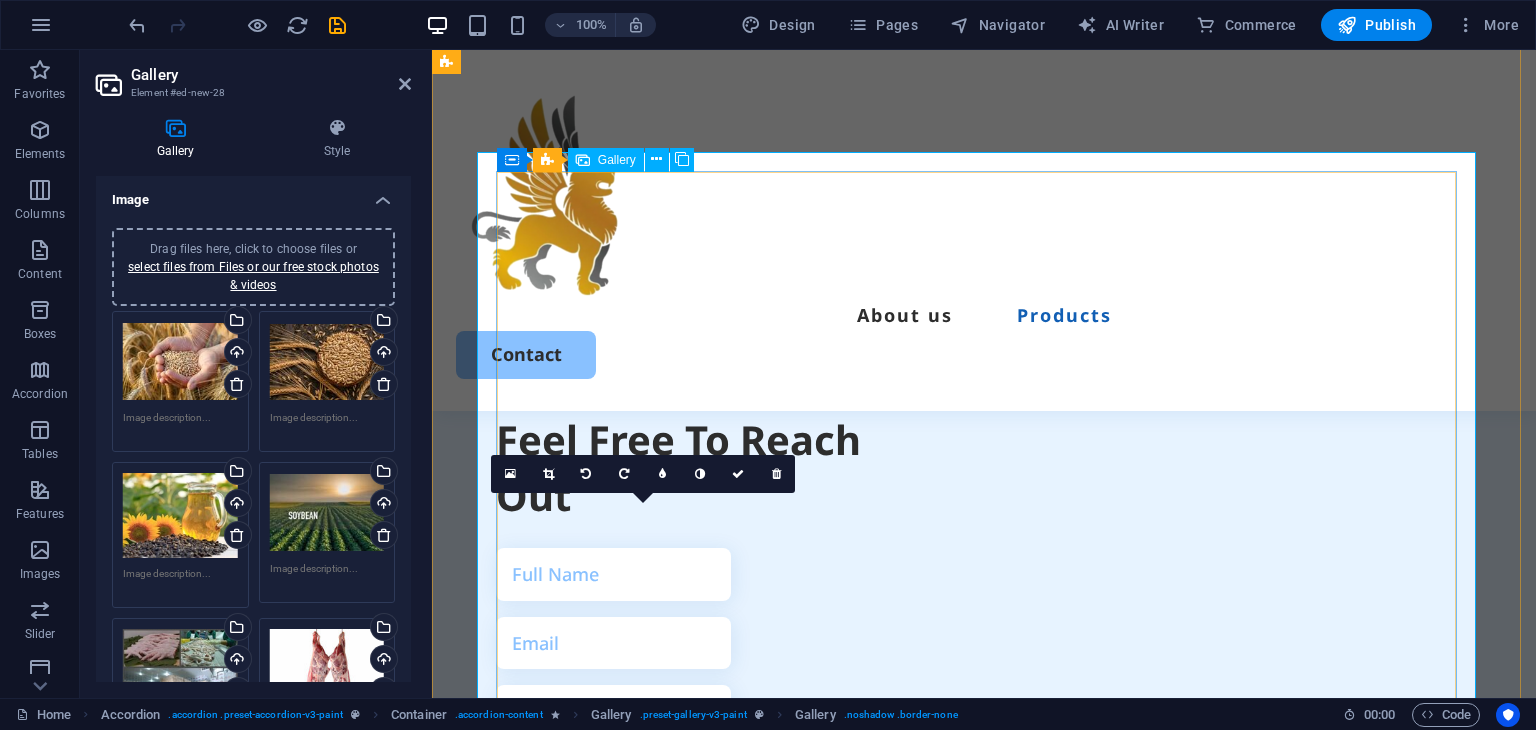 scroll, scrollTop: 3496, scrollLeft: 0, axis: vertical 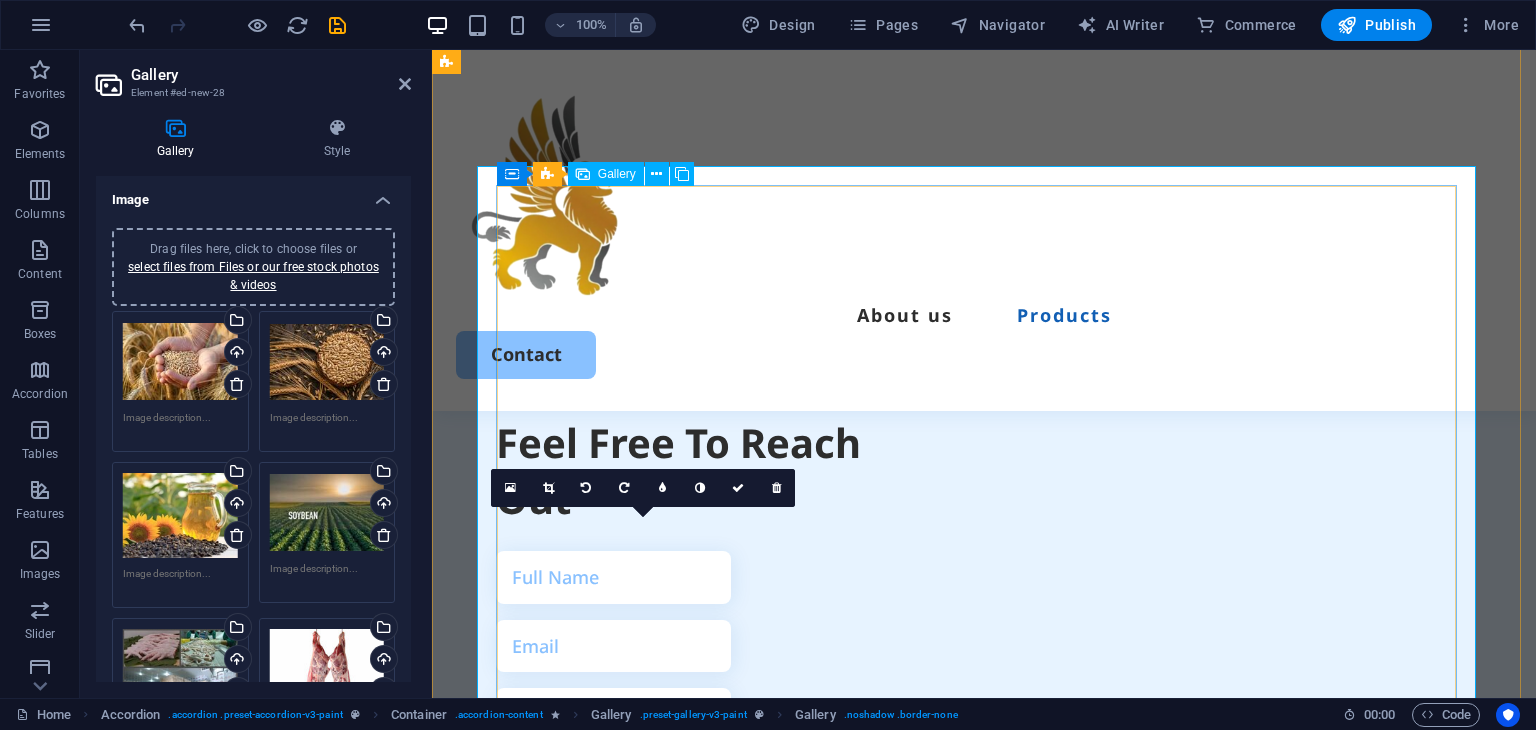 drag, startPoint x: 655, startPoint y: 557, endPoint x: 1087, endPoint y: 533, distance: 432.66617 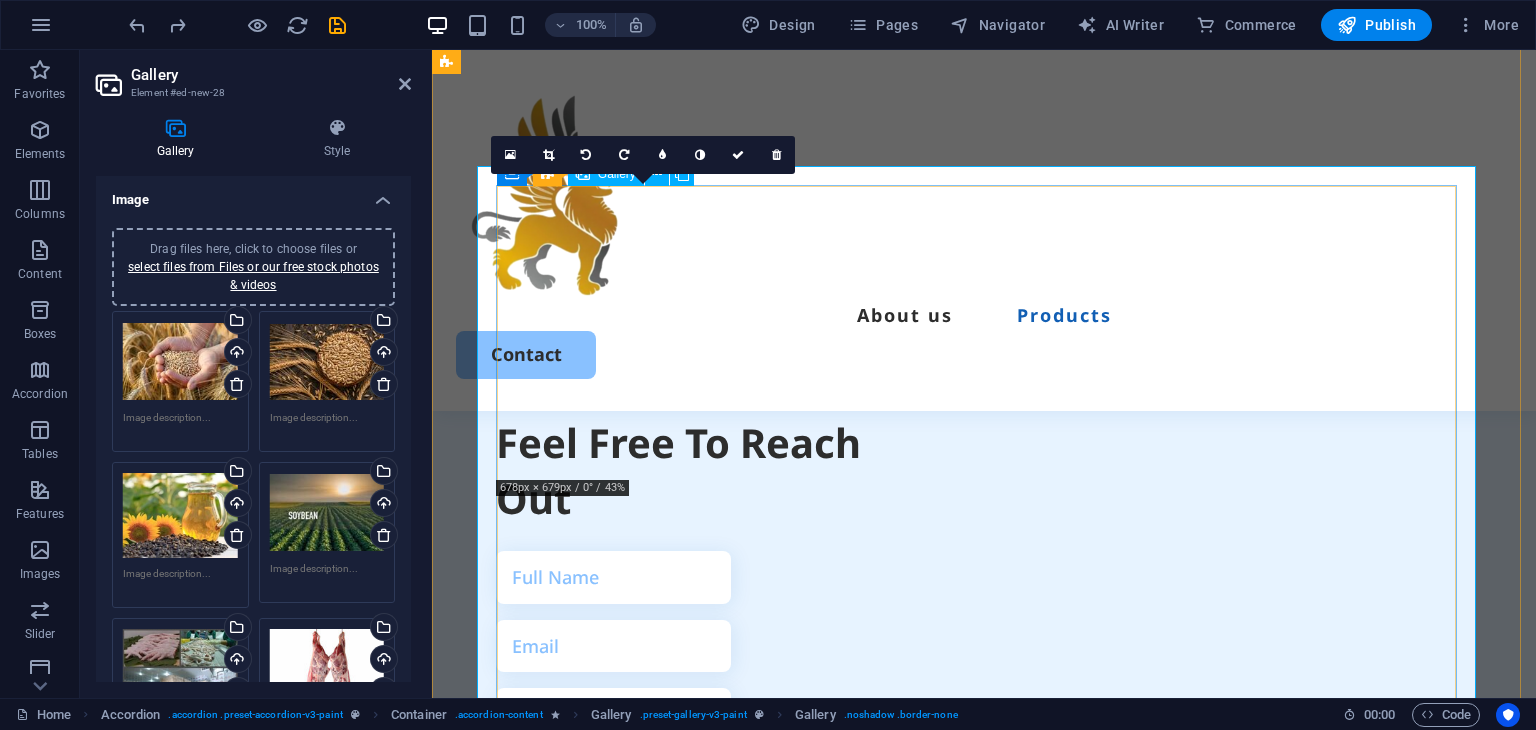 click at bounding box center (1336, -771) 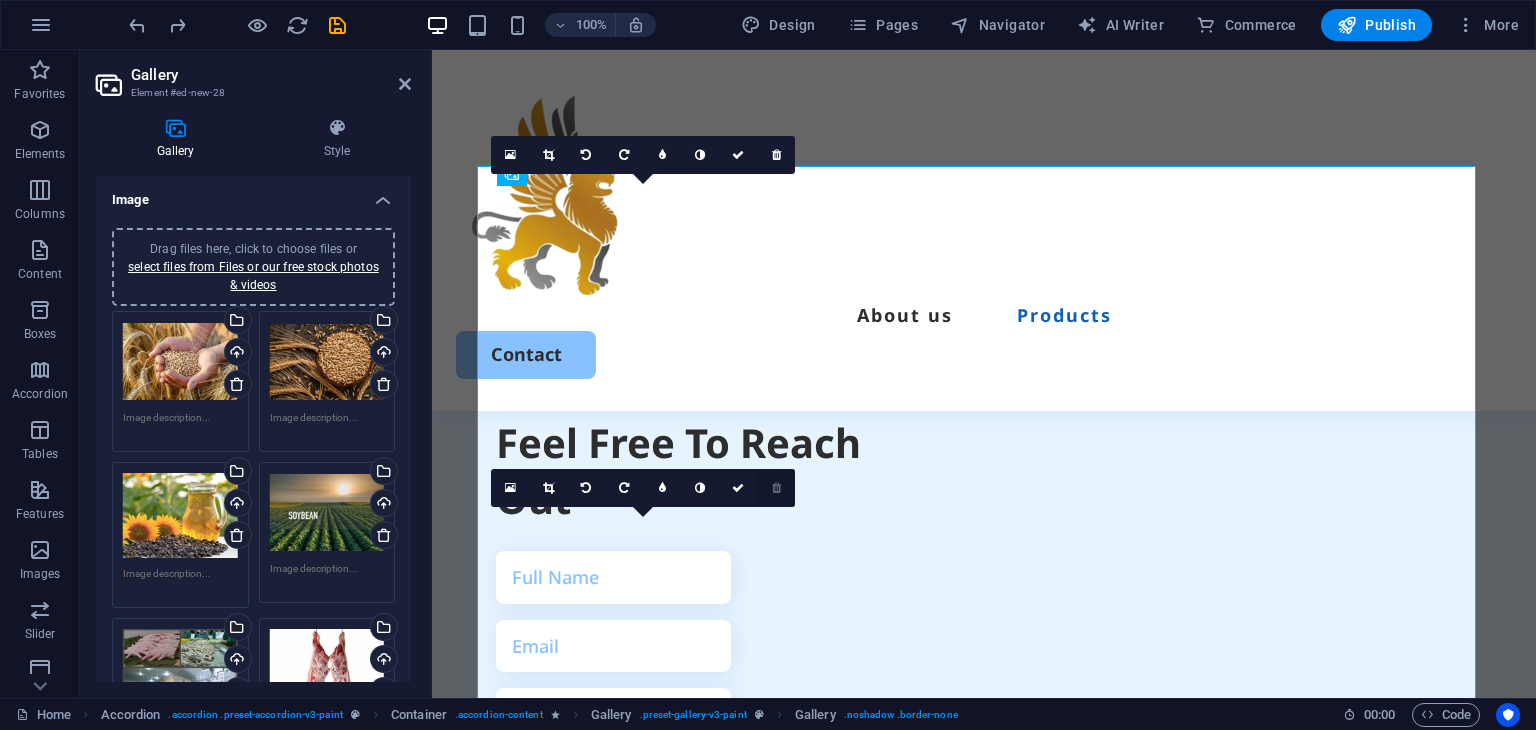 click at bounding box center [776, 488] 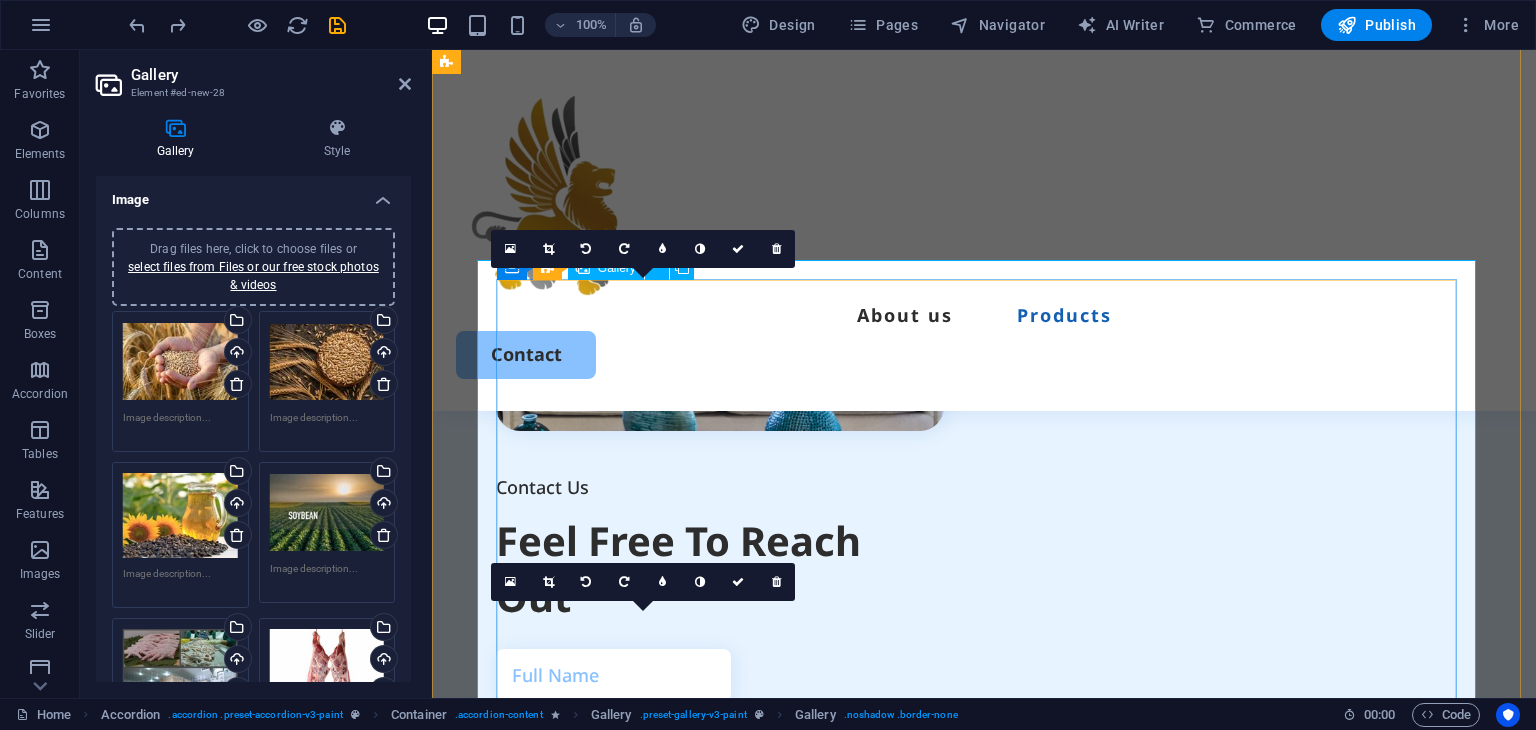 scroll, scrollTop: 3396, scrollLeft: 0, axis: vertical 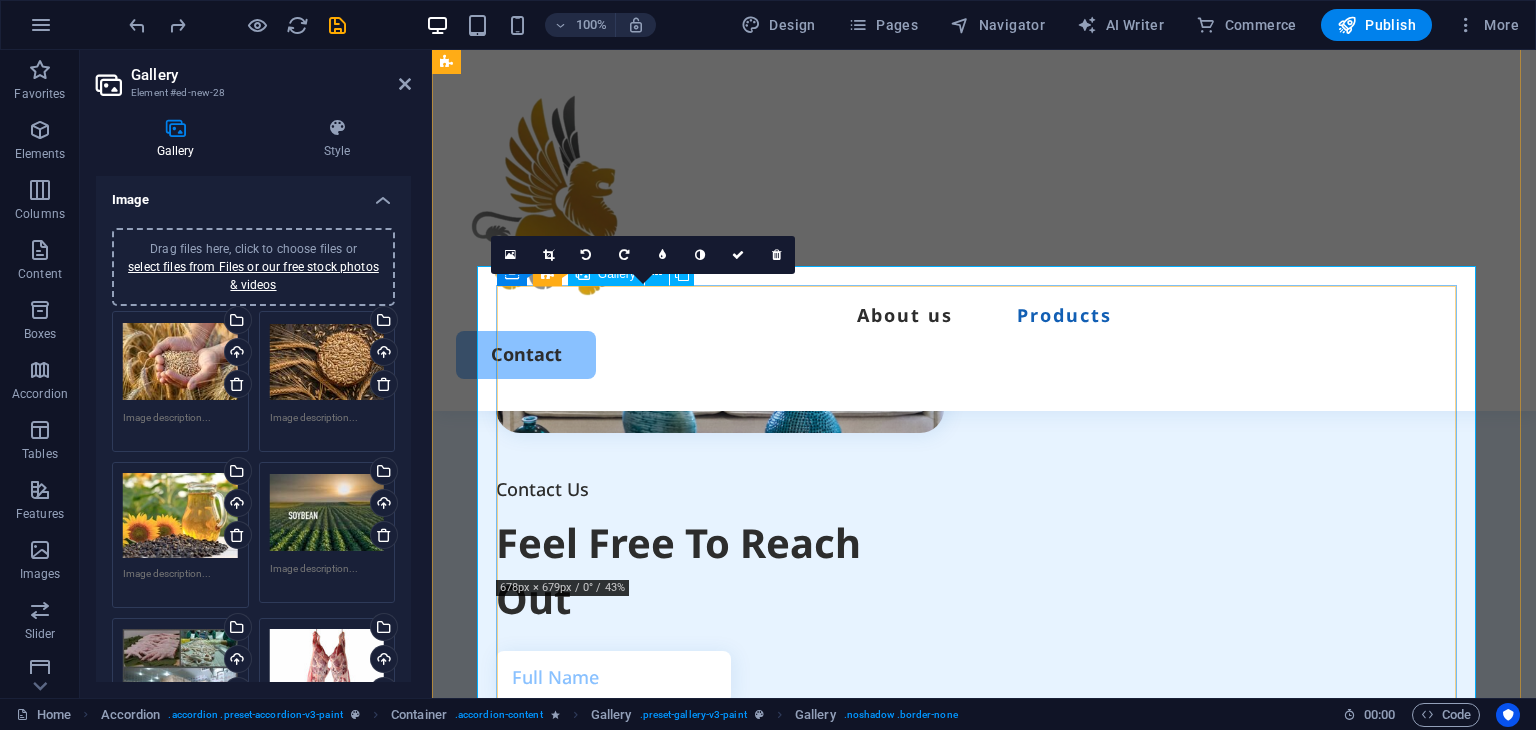 click at bounding box center [1336, -671] 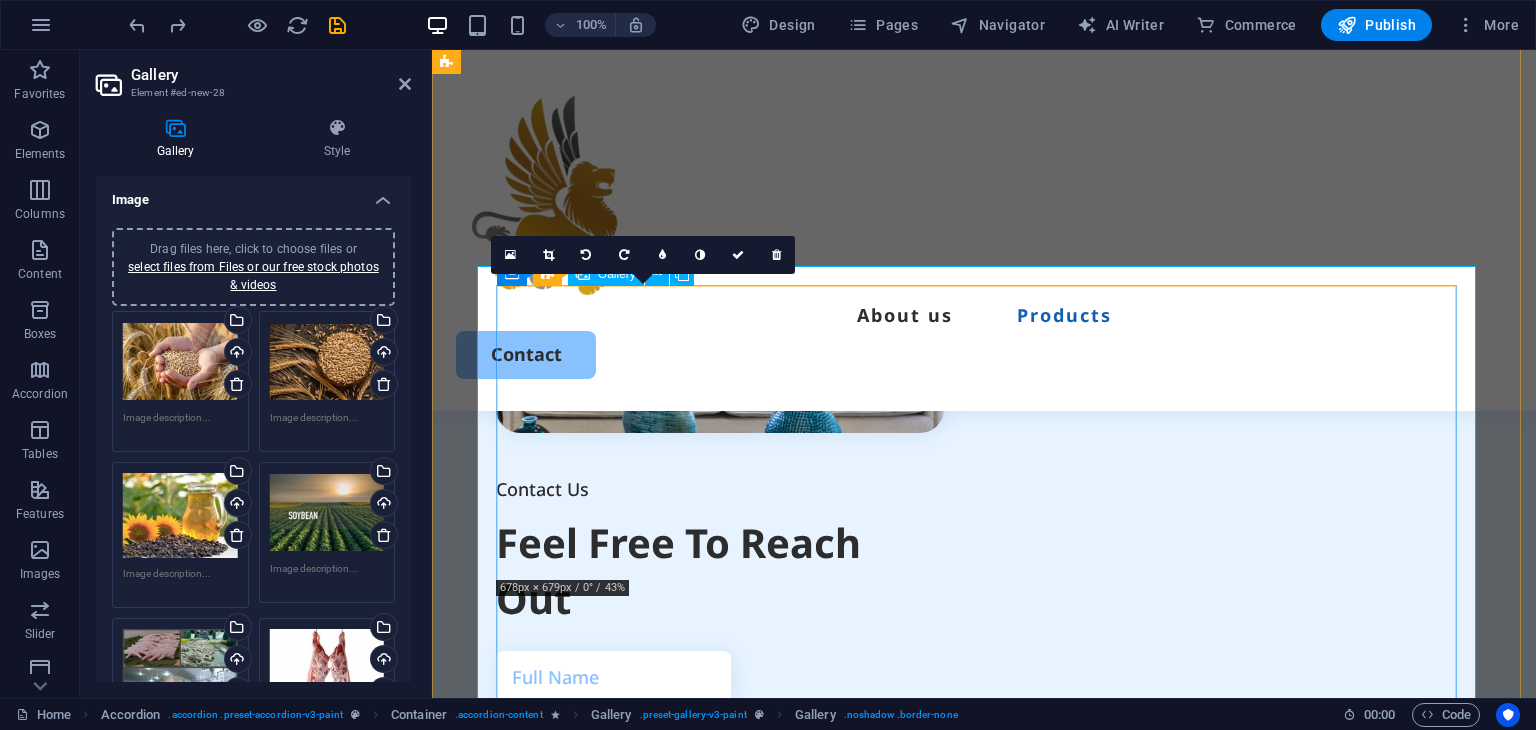 click at bounding box center (1336, -671) 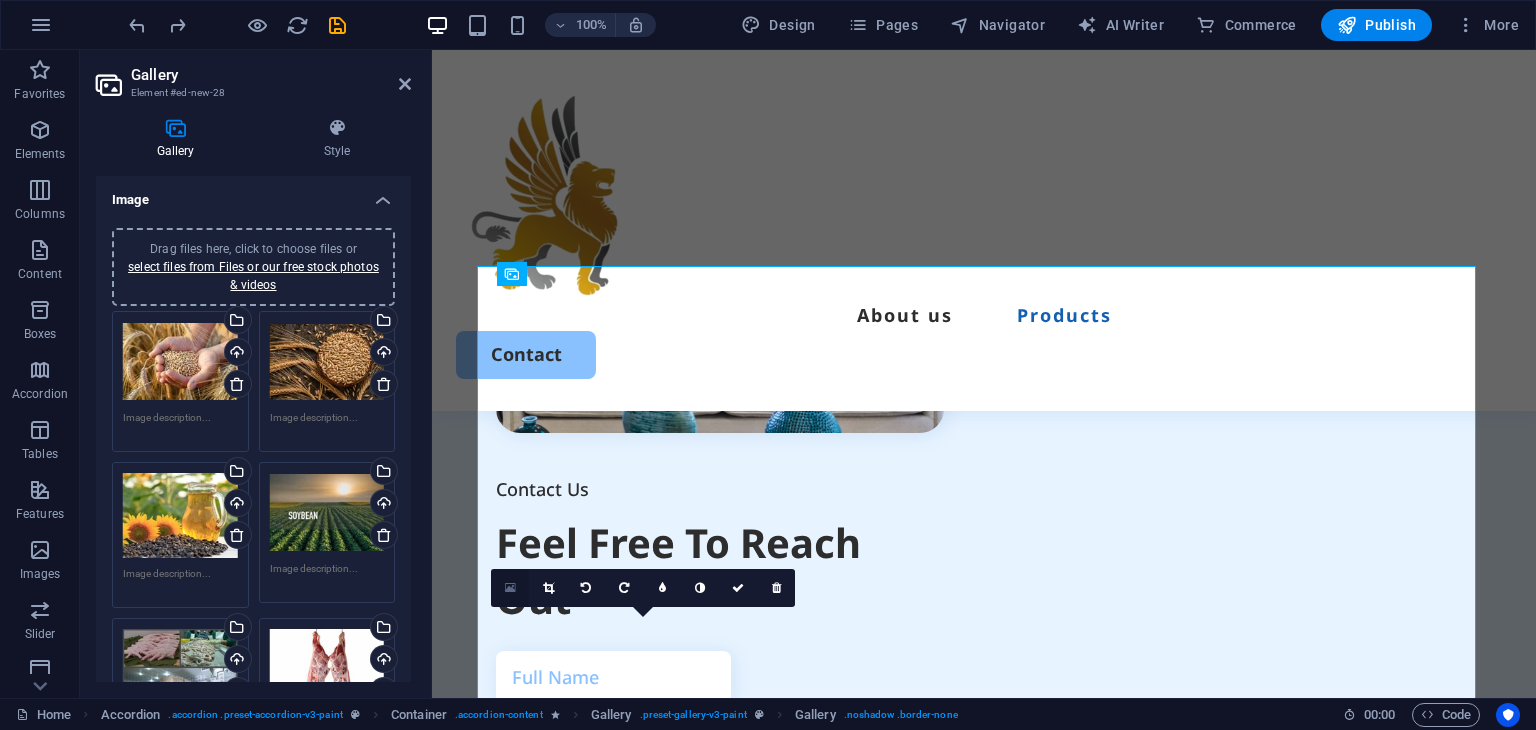 click at bounding box center [510, 588] 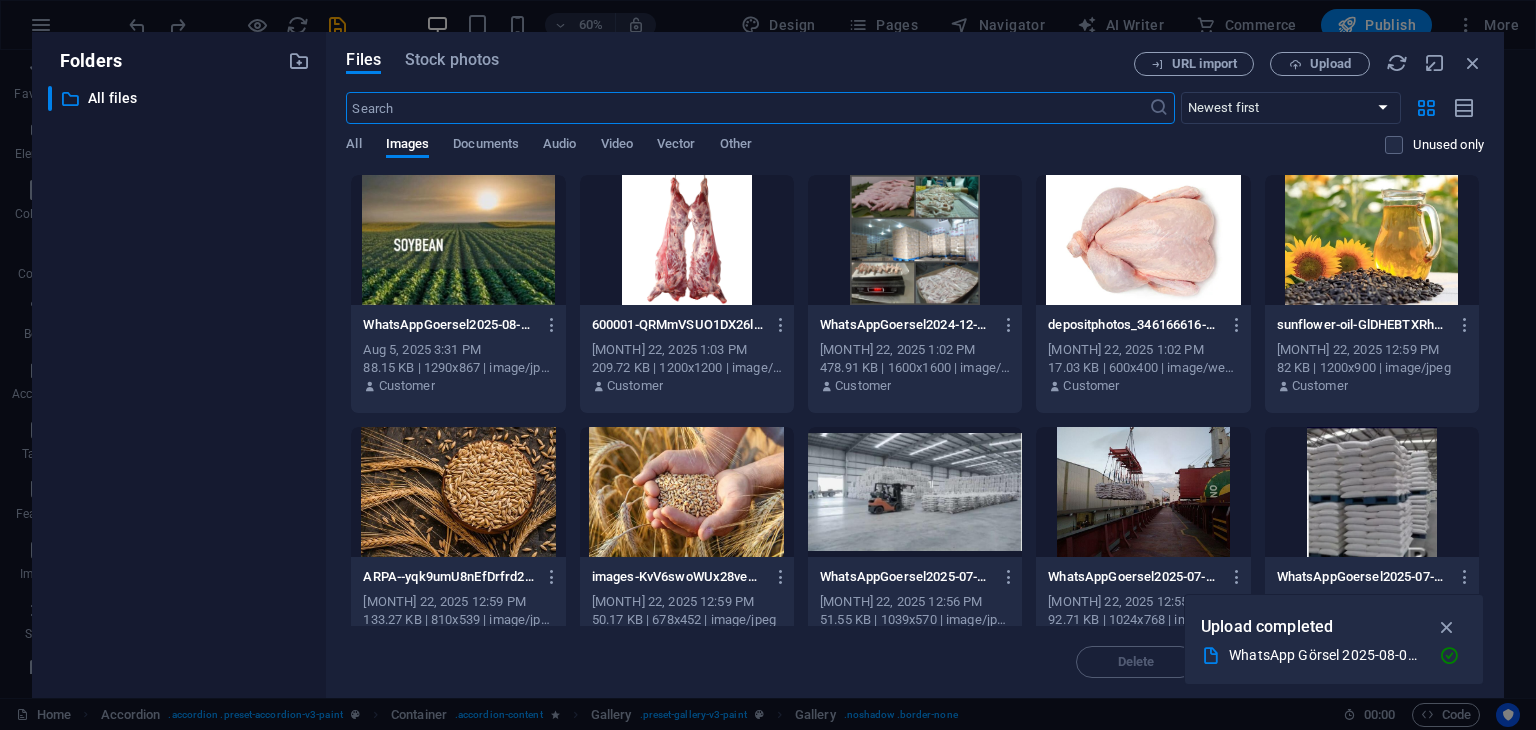 click at bounding box center (458, 240) 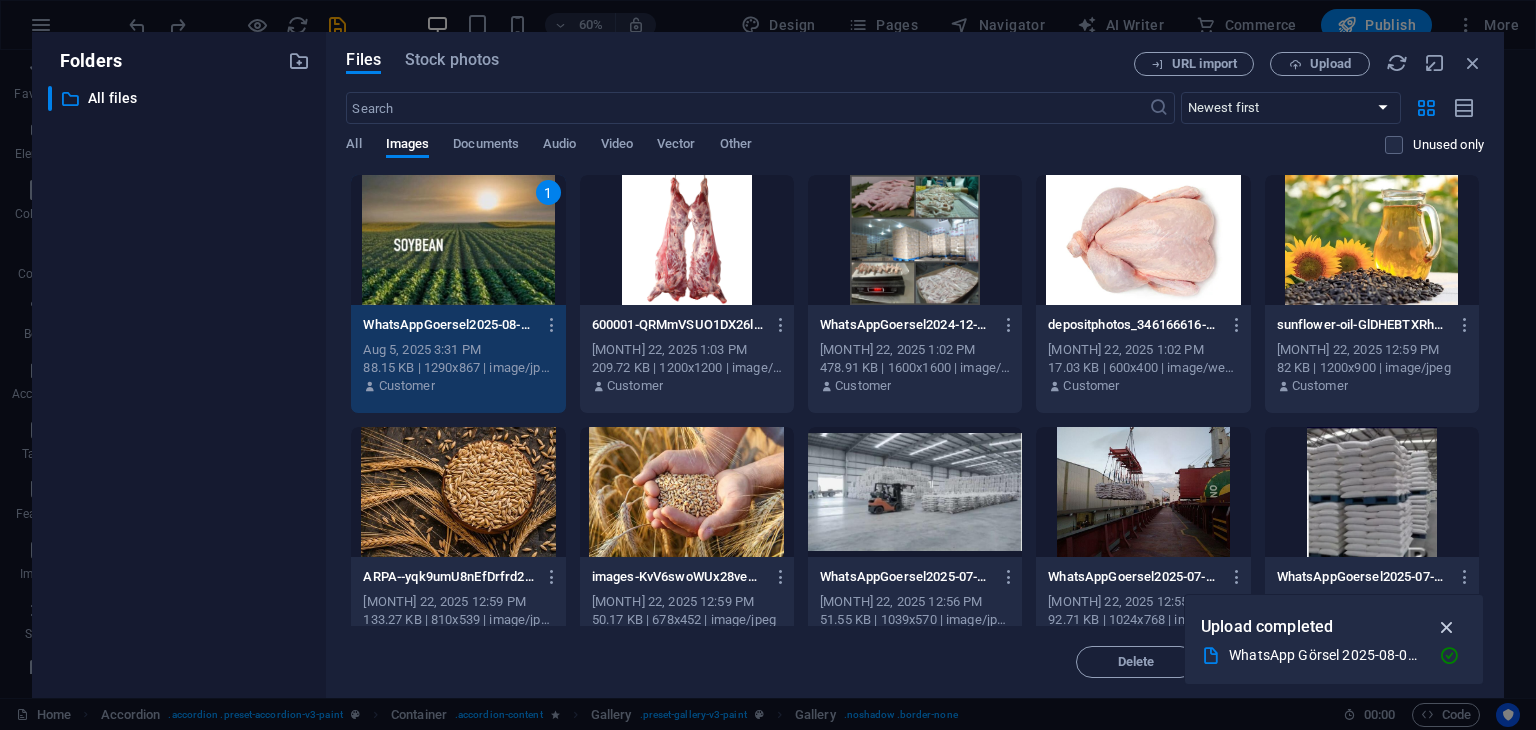 click at bounding box center (1447, 627) 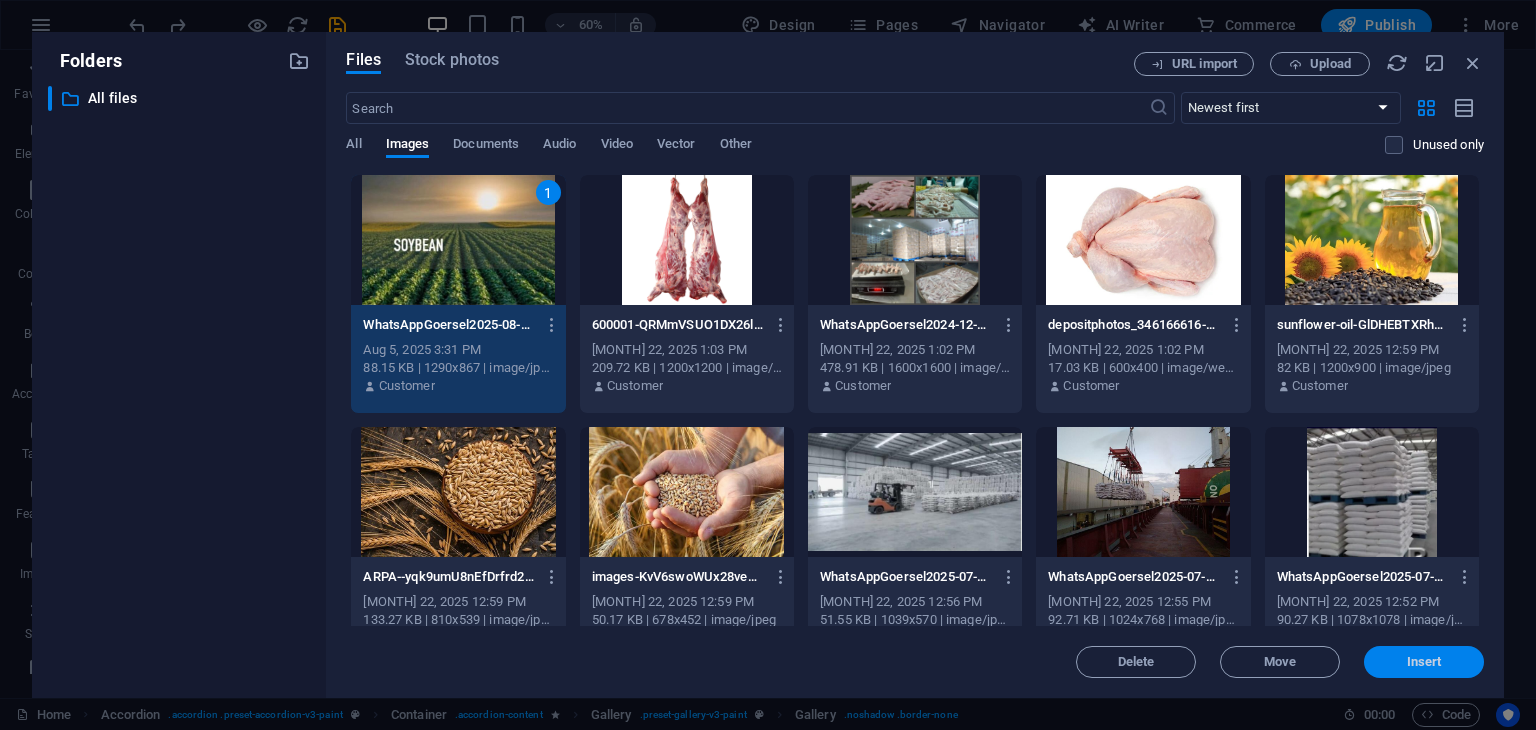 click on "Insert" at bounding box center (1424, 662) 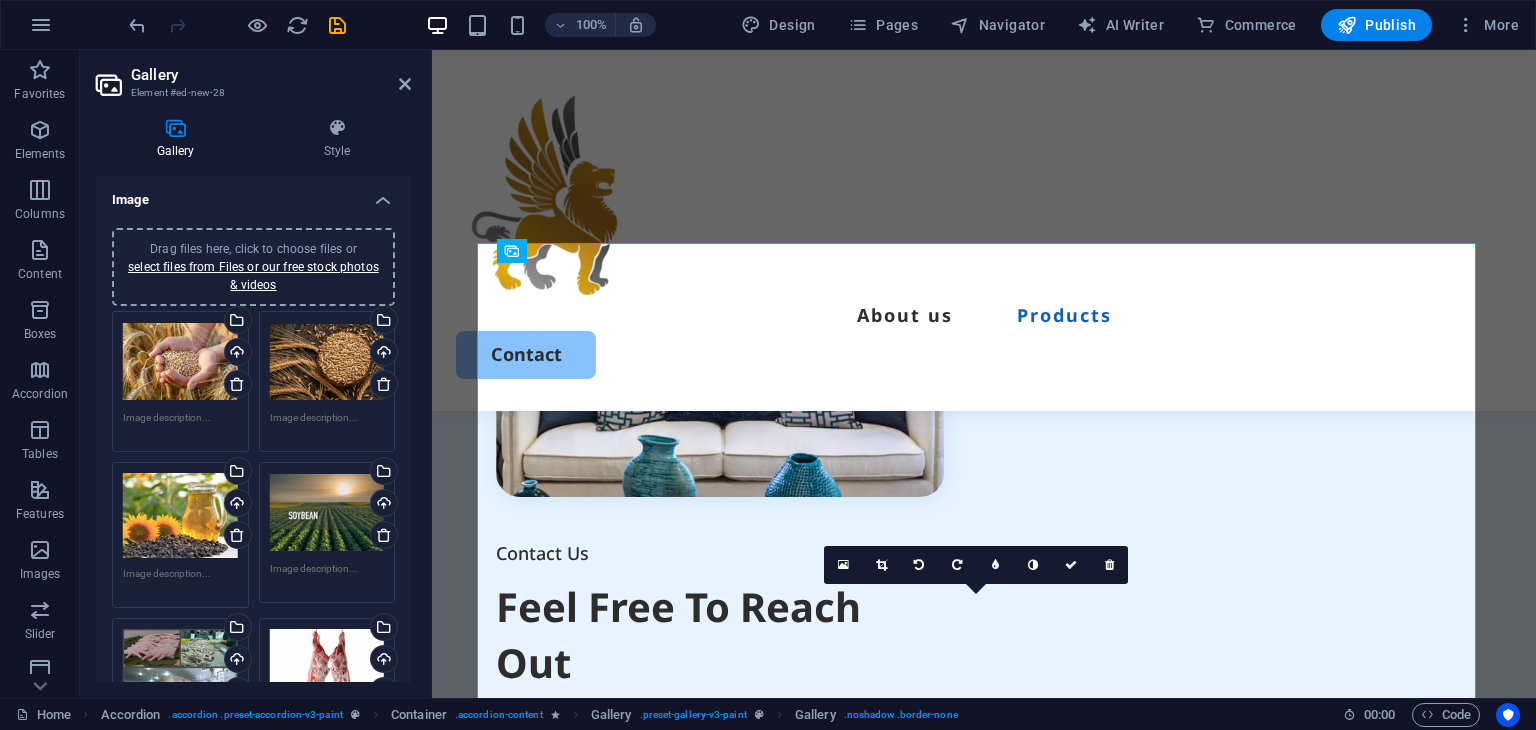 scroll, scrollTop: 3296, scrollLeft: 0, axis: vertical 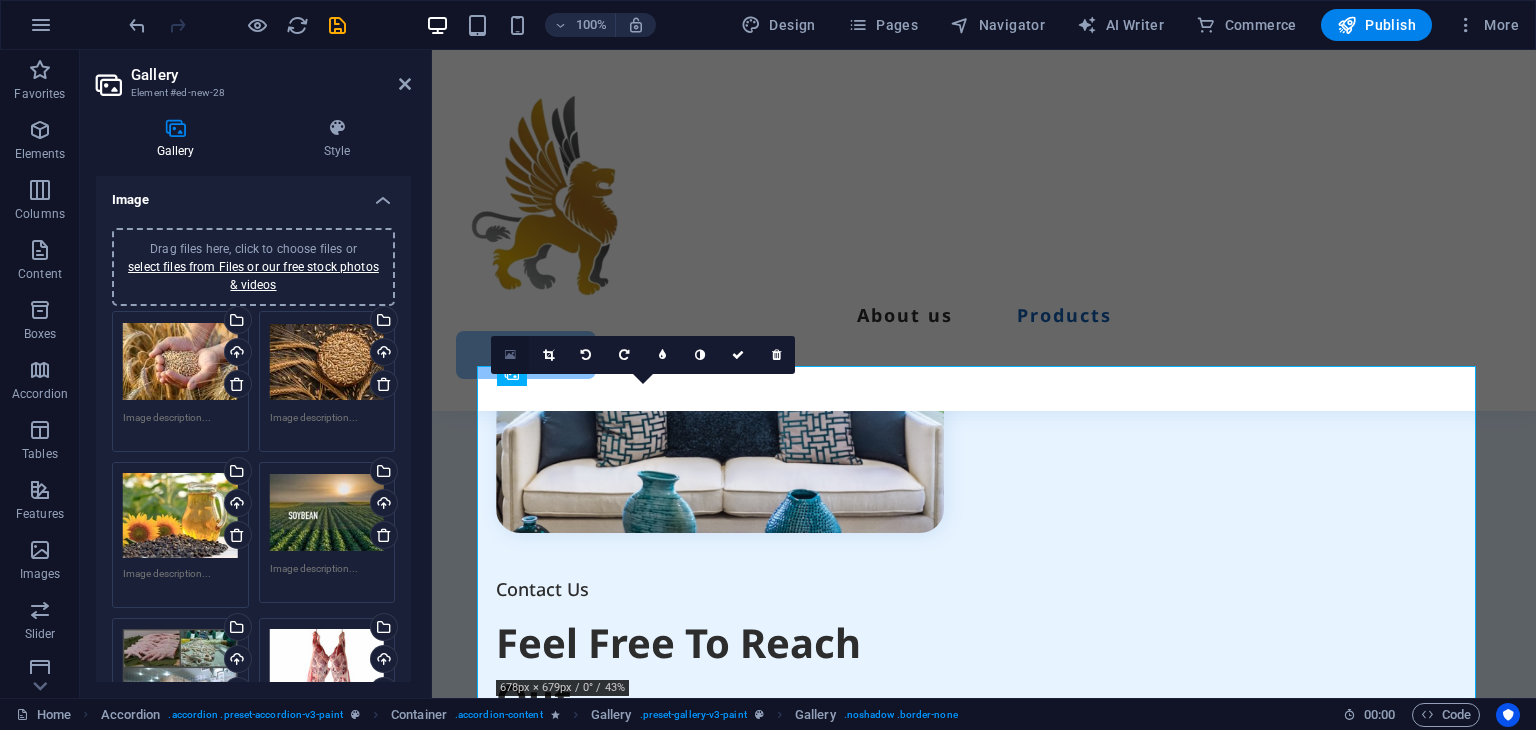 click at bounding box center [510, 355] 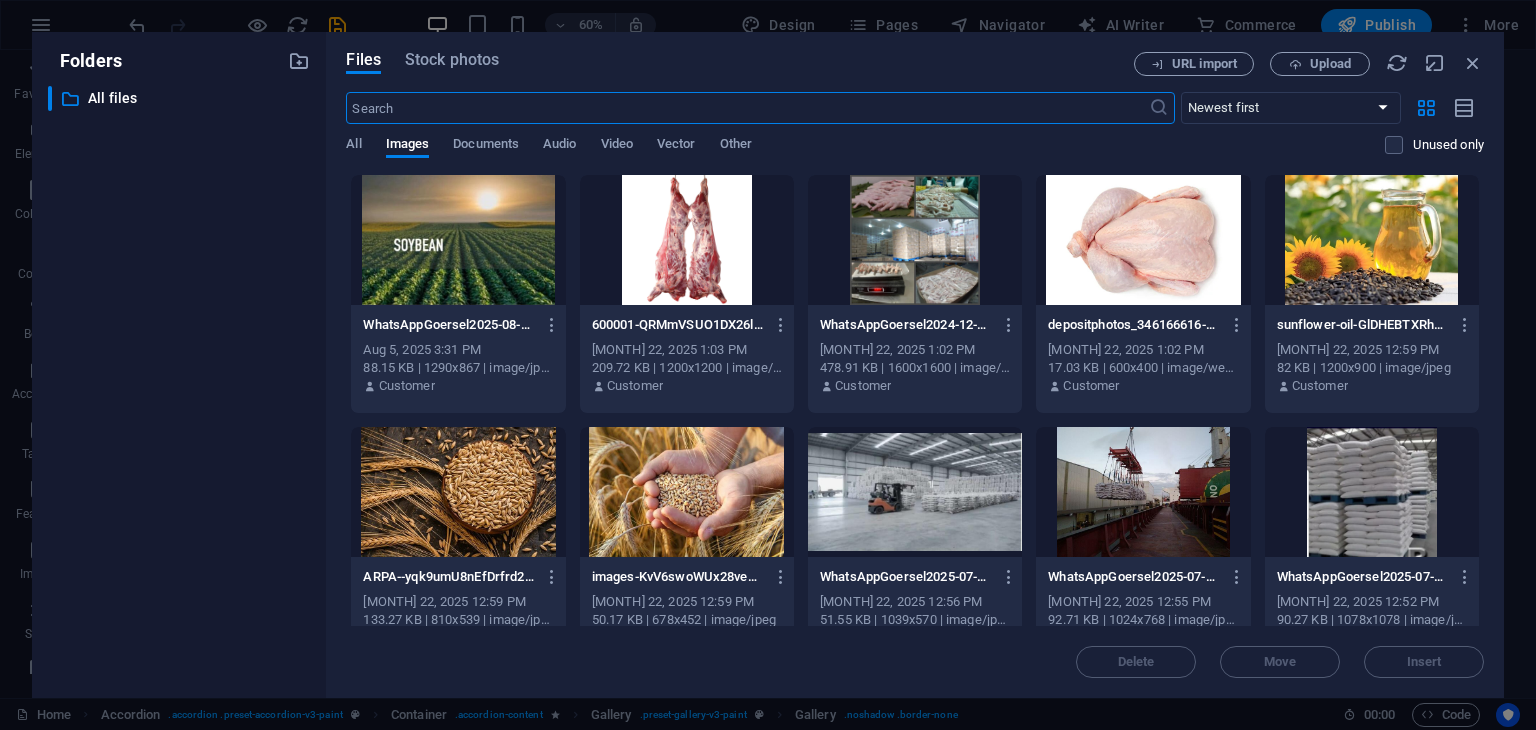 scroll, scrollTop: 3312, scrollLeft: 0, axis: vertical 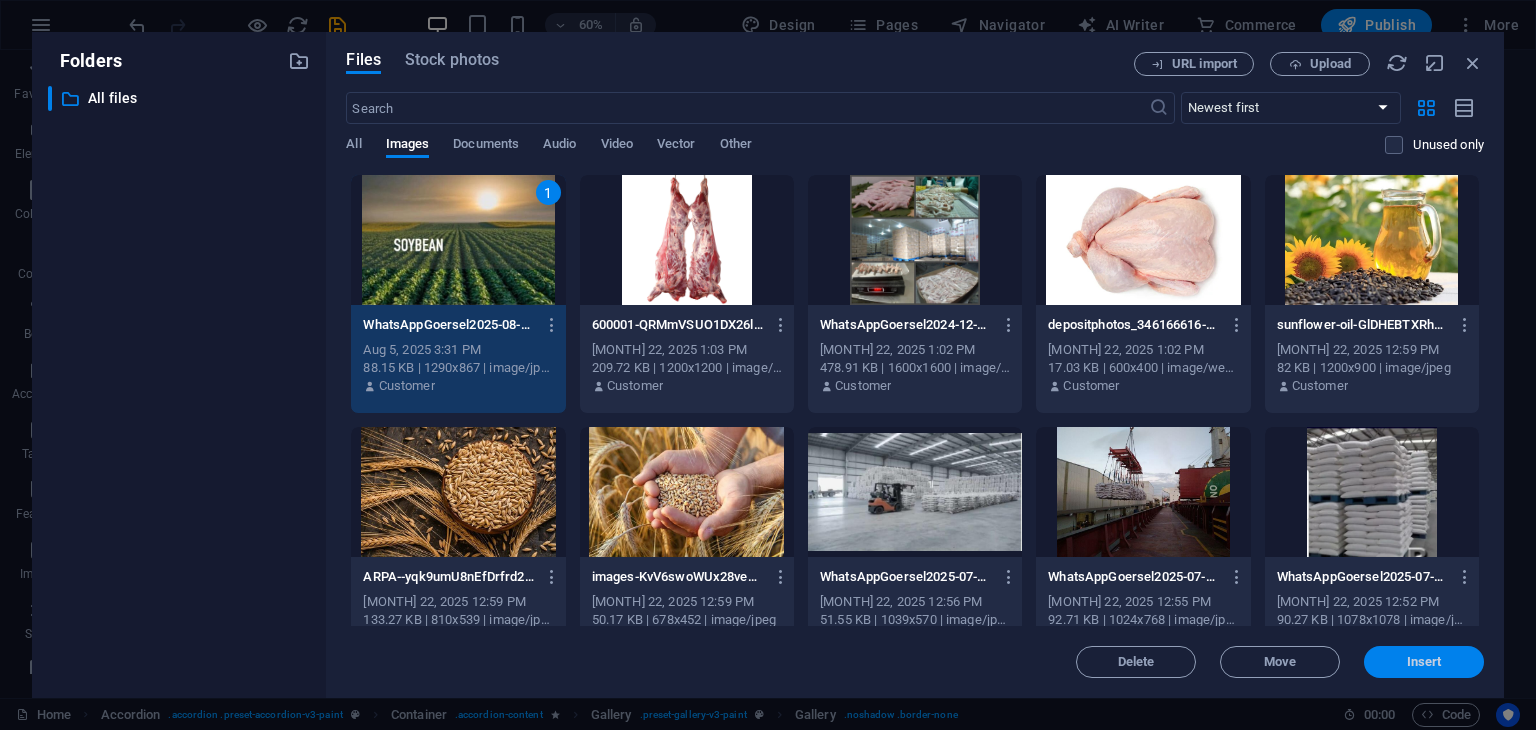 click on "Insert" at bounding box center (1424, 662) 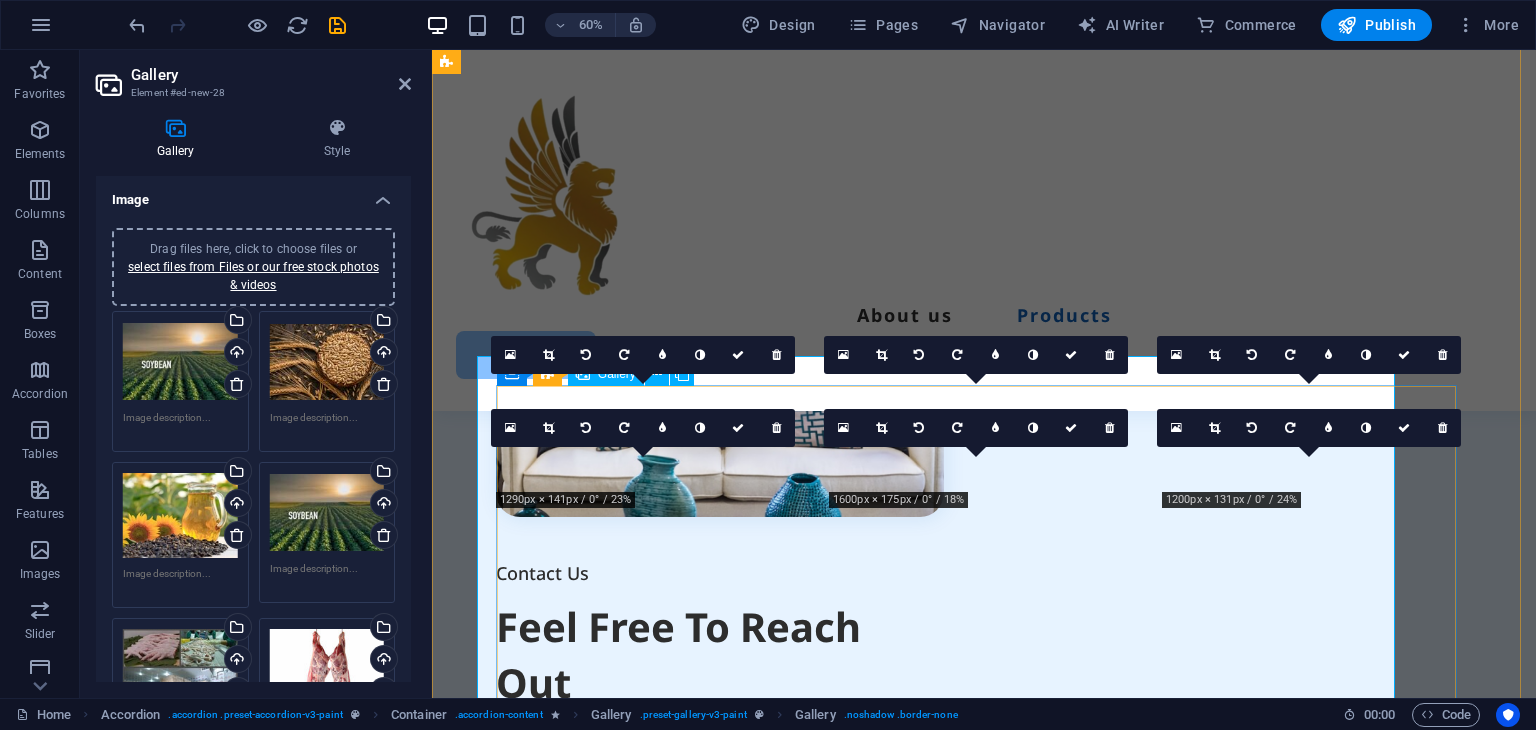 scroll, scrollTop: 3296, scrollLeft: 0, axis: vertical 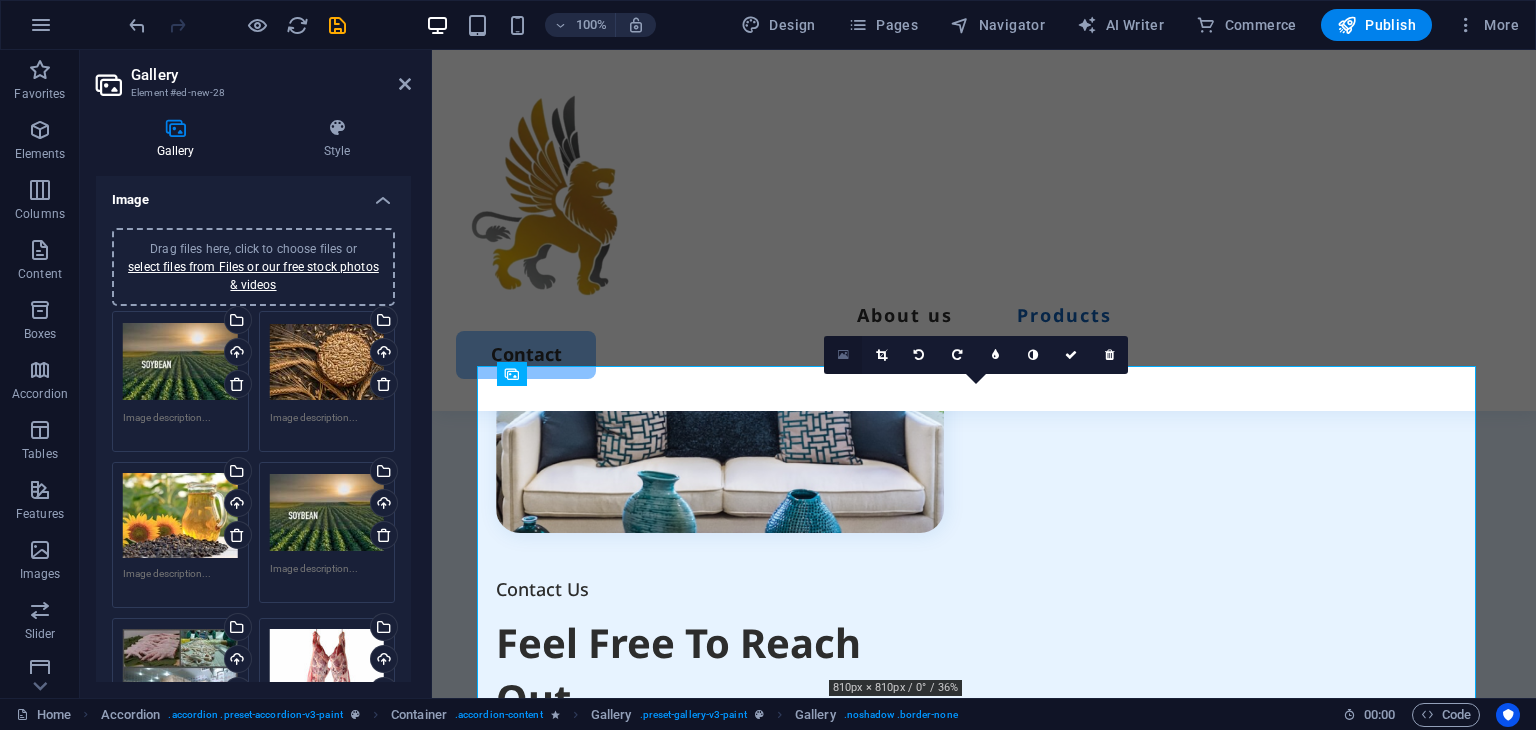 click at bounding box center [843, 355] 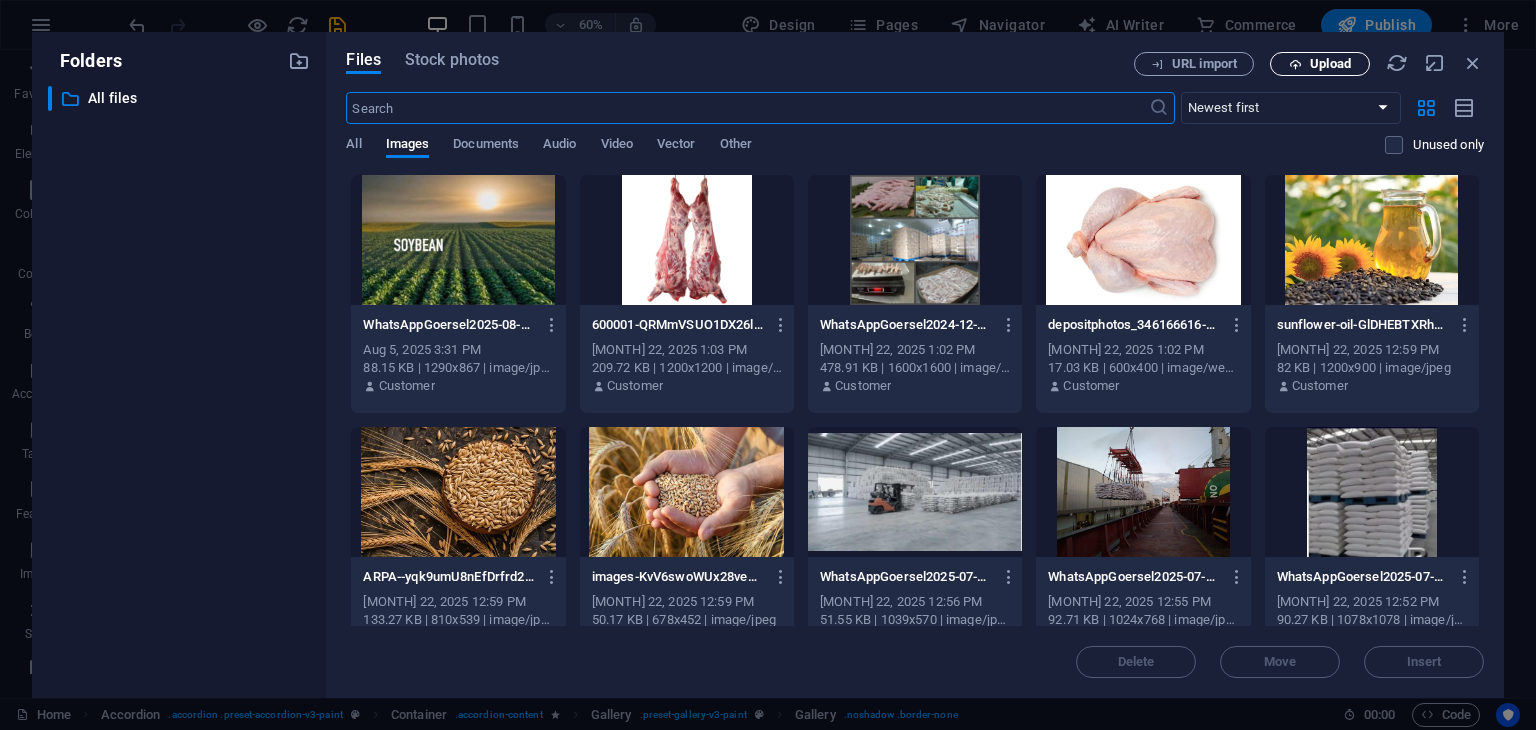 click on "Upload" at bounding box center (1330, 64) 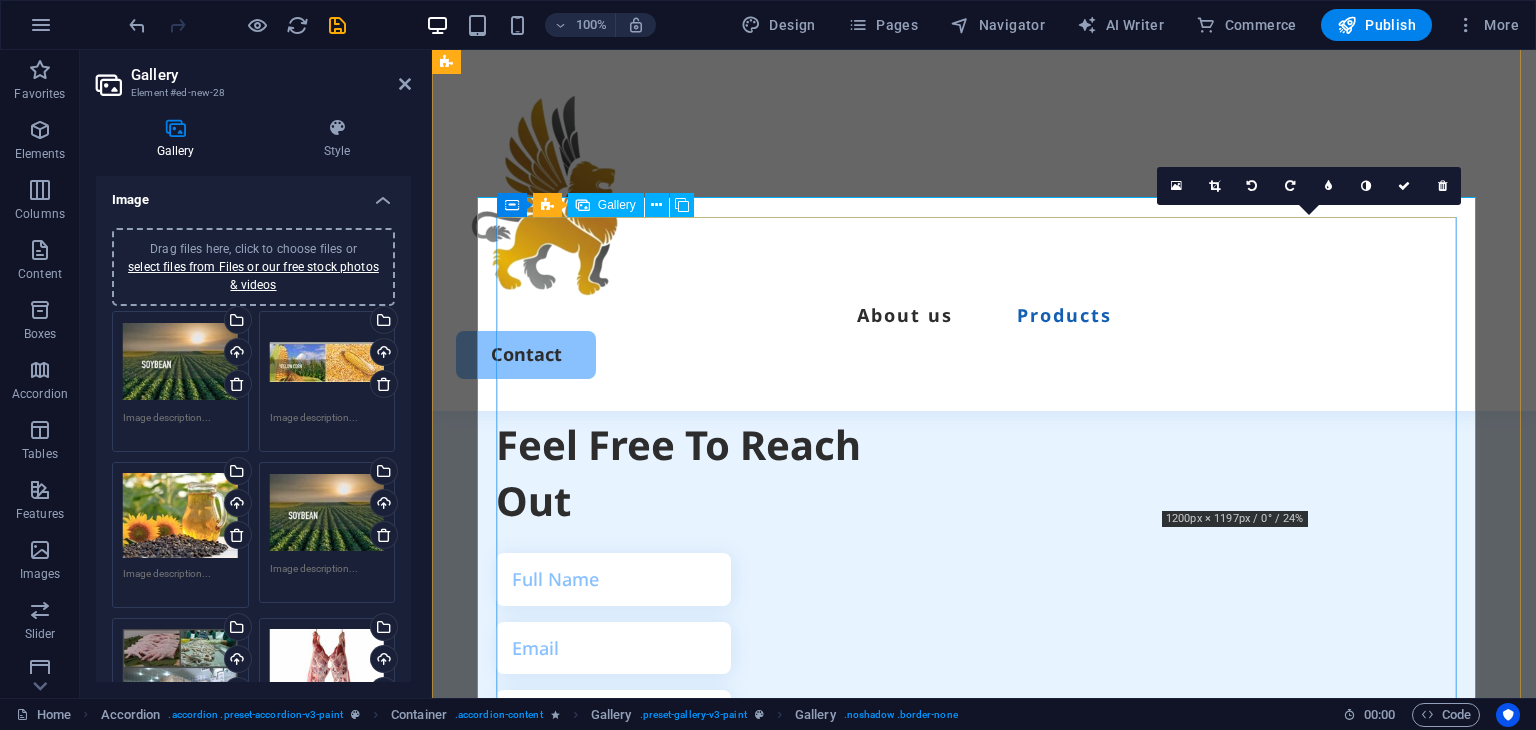 scroll, scrollTop: 3496, scrollLeft: 0, axis: vertical 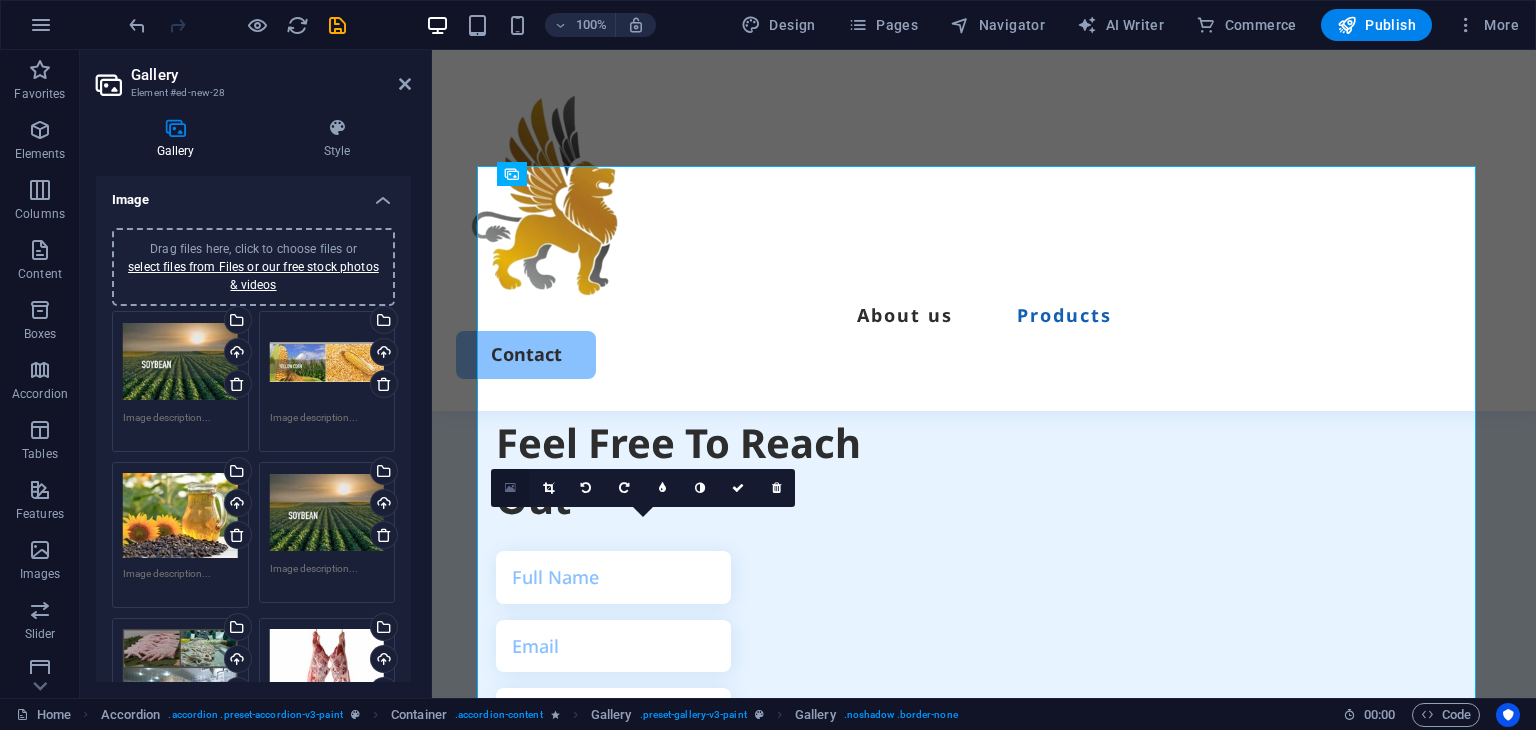 click at bounding box center (510, 488) 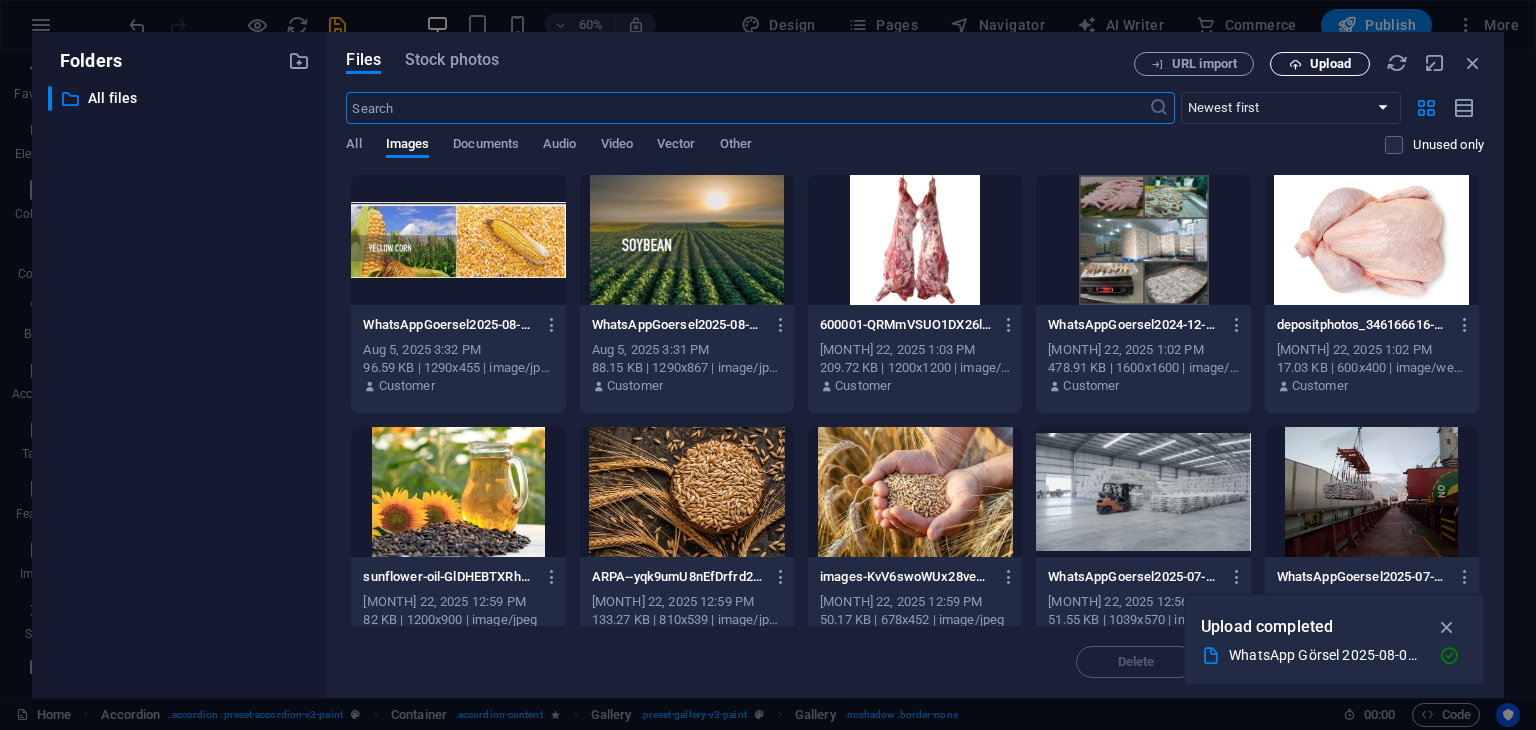 click on "Upload" at bounding box center [1320, 64] 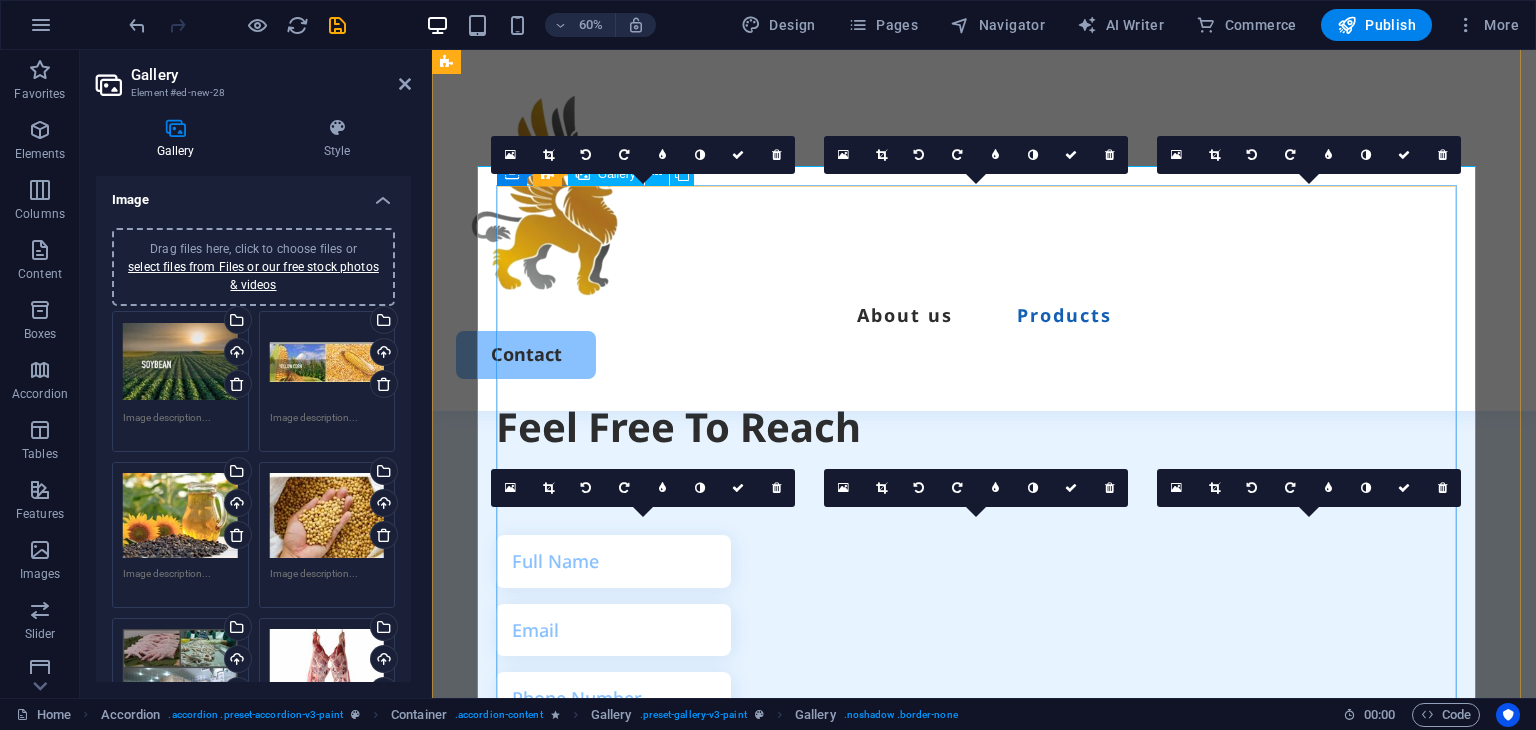 scroll, scrollTop: 3496, scrollLeft: 0, axis: vertical 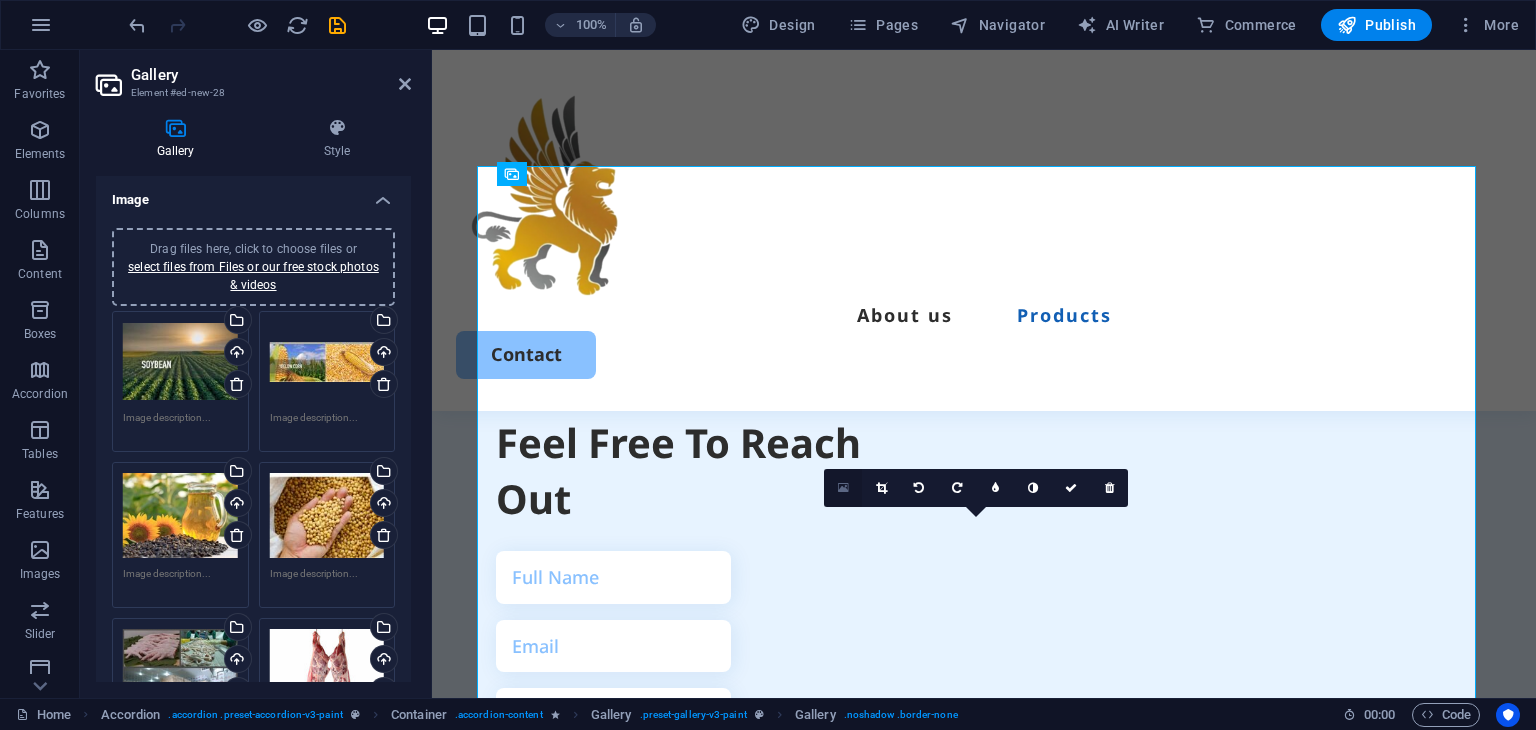 click at bounding box center [843, 488] 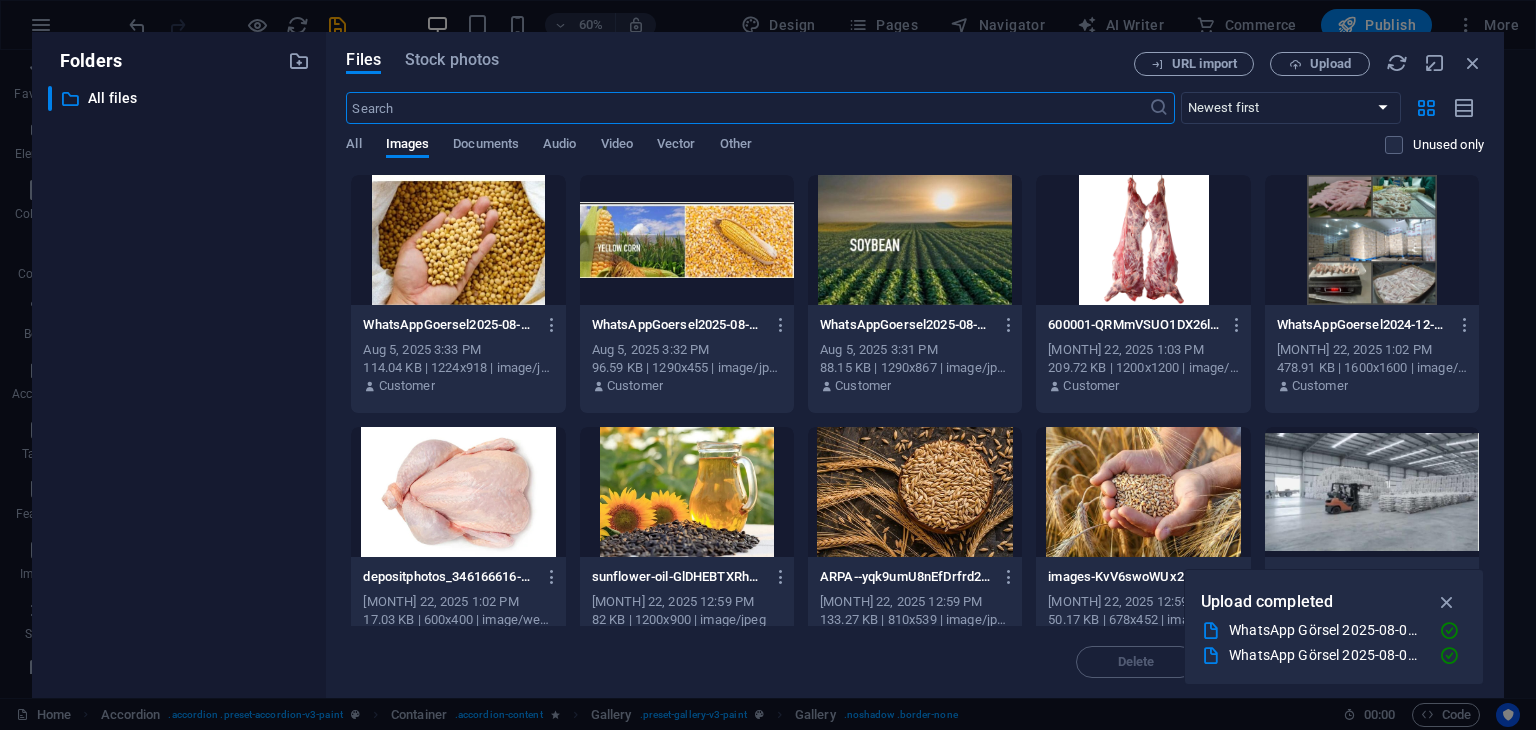 scroll, scrollTop: 3512, scrollLeft: 0, axis: vertical 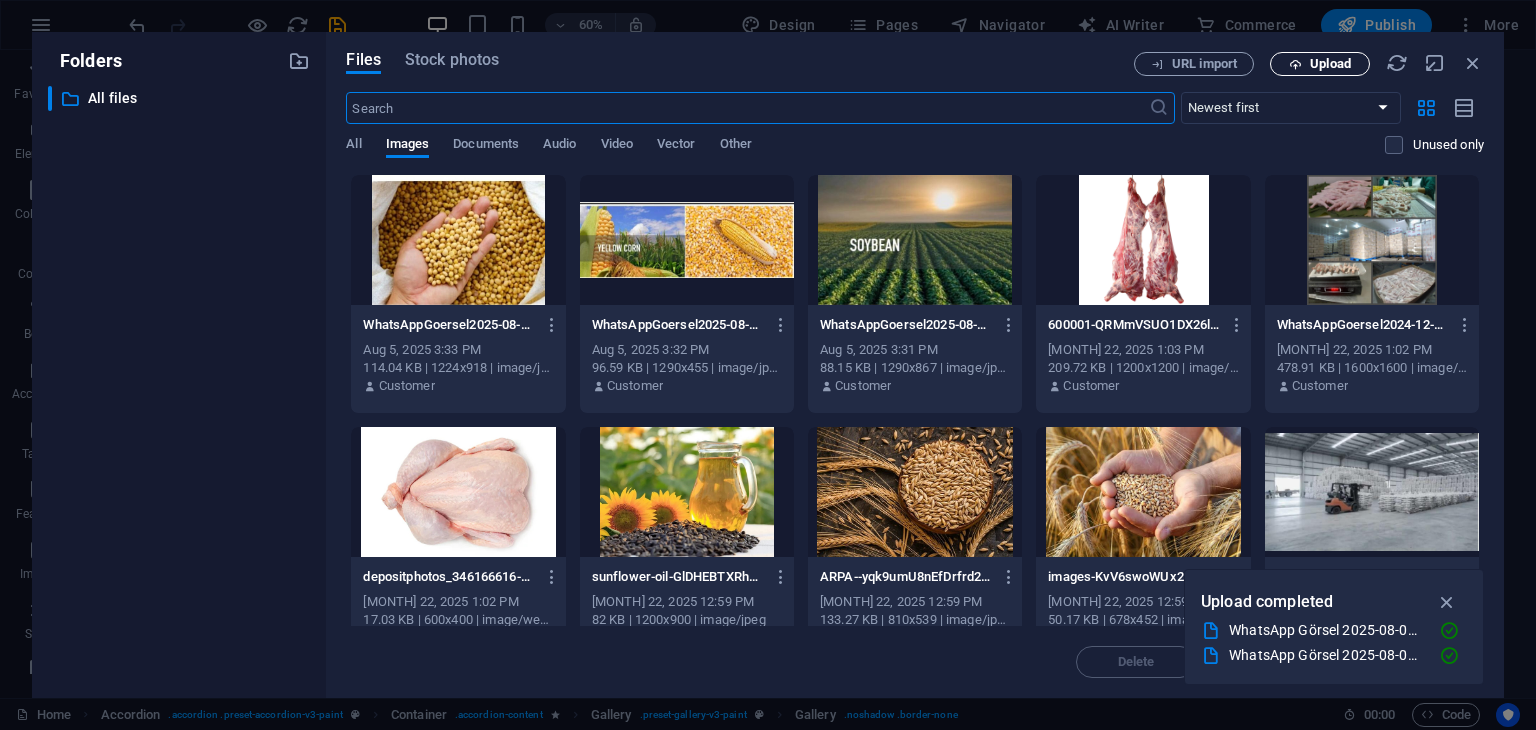 click on "Upload" at bounding box center (1330, 64) 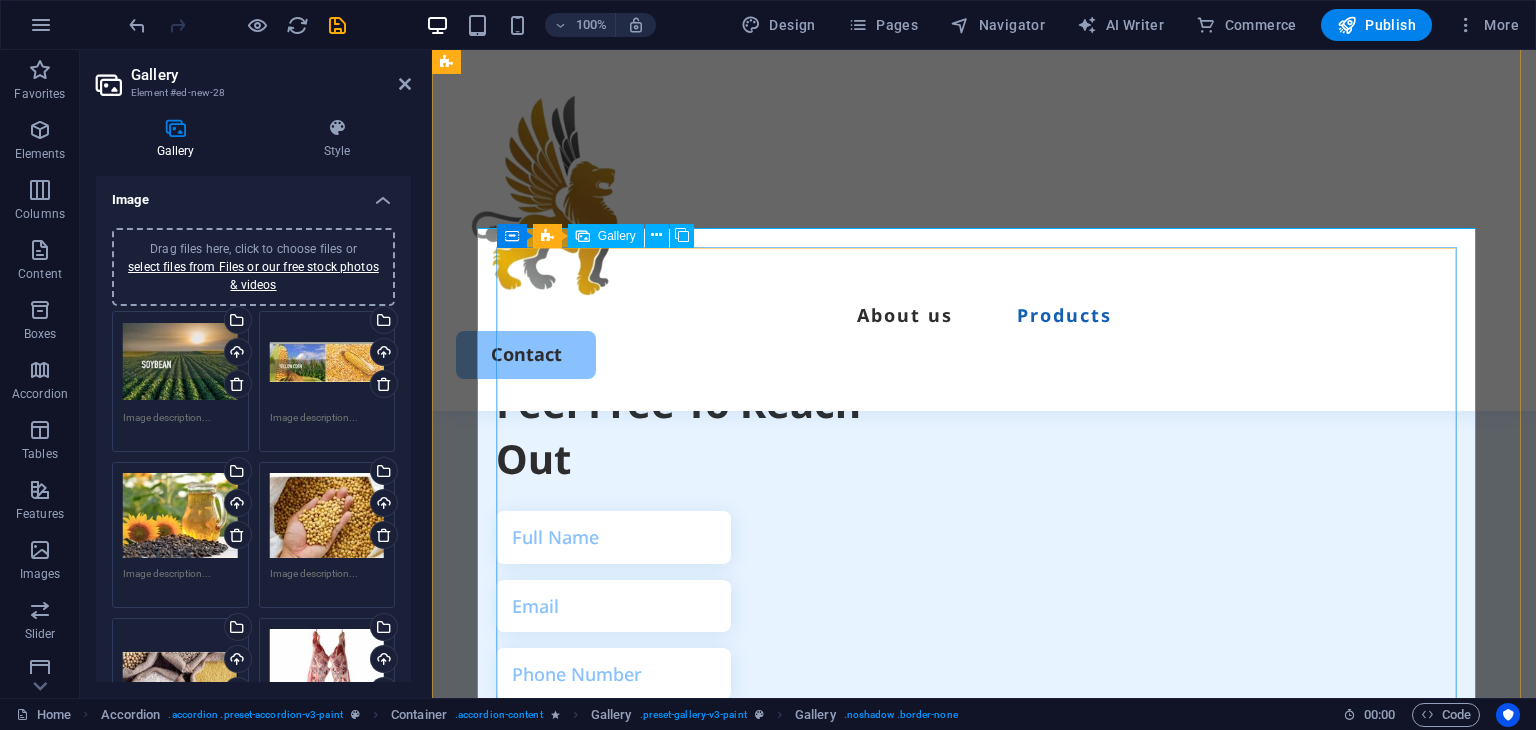 scroll, scrollTop: 3596, scrollLeft: 0, axis: vertical 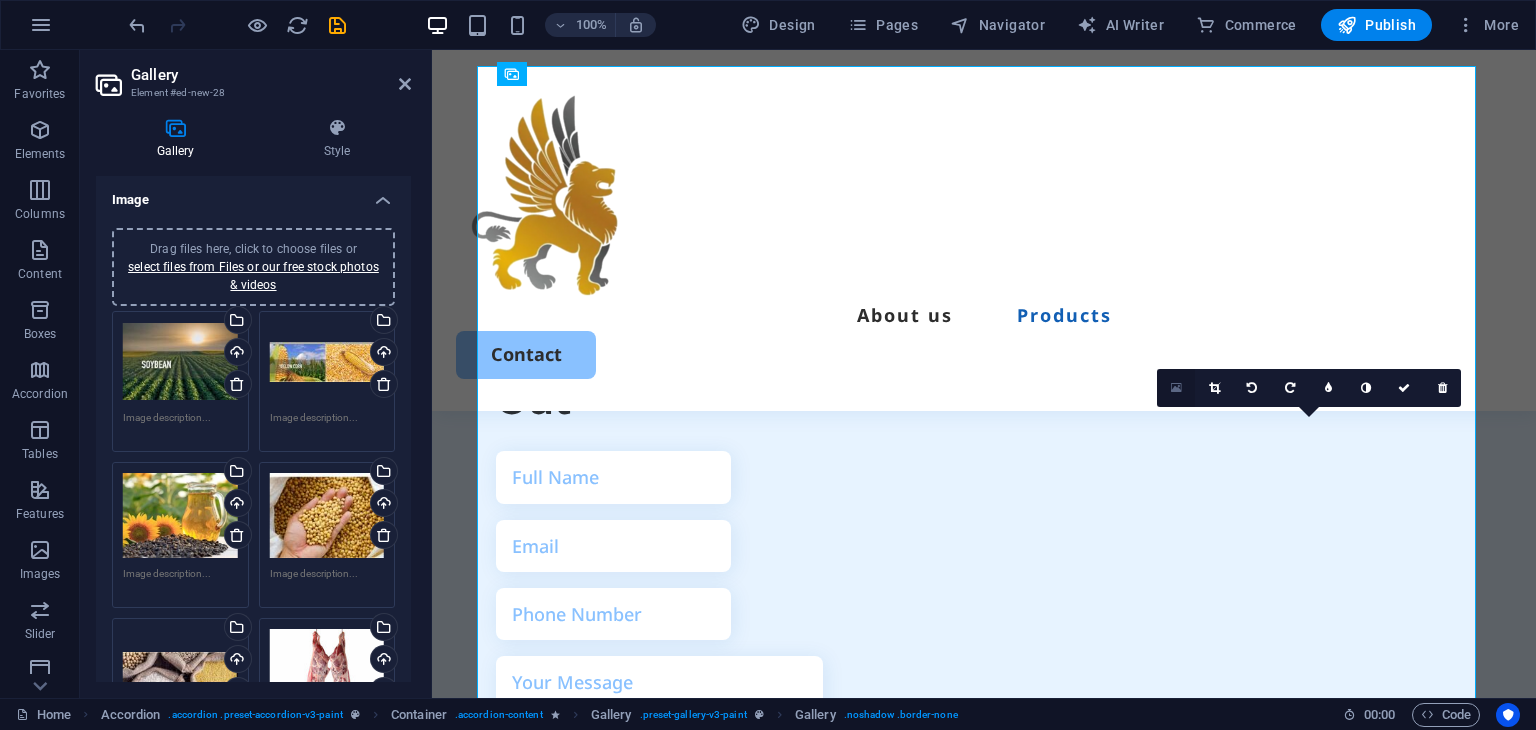 click at bounding box center (1176, 388) 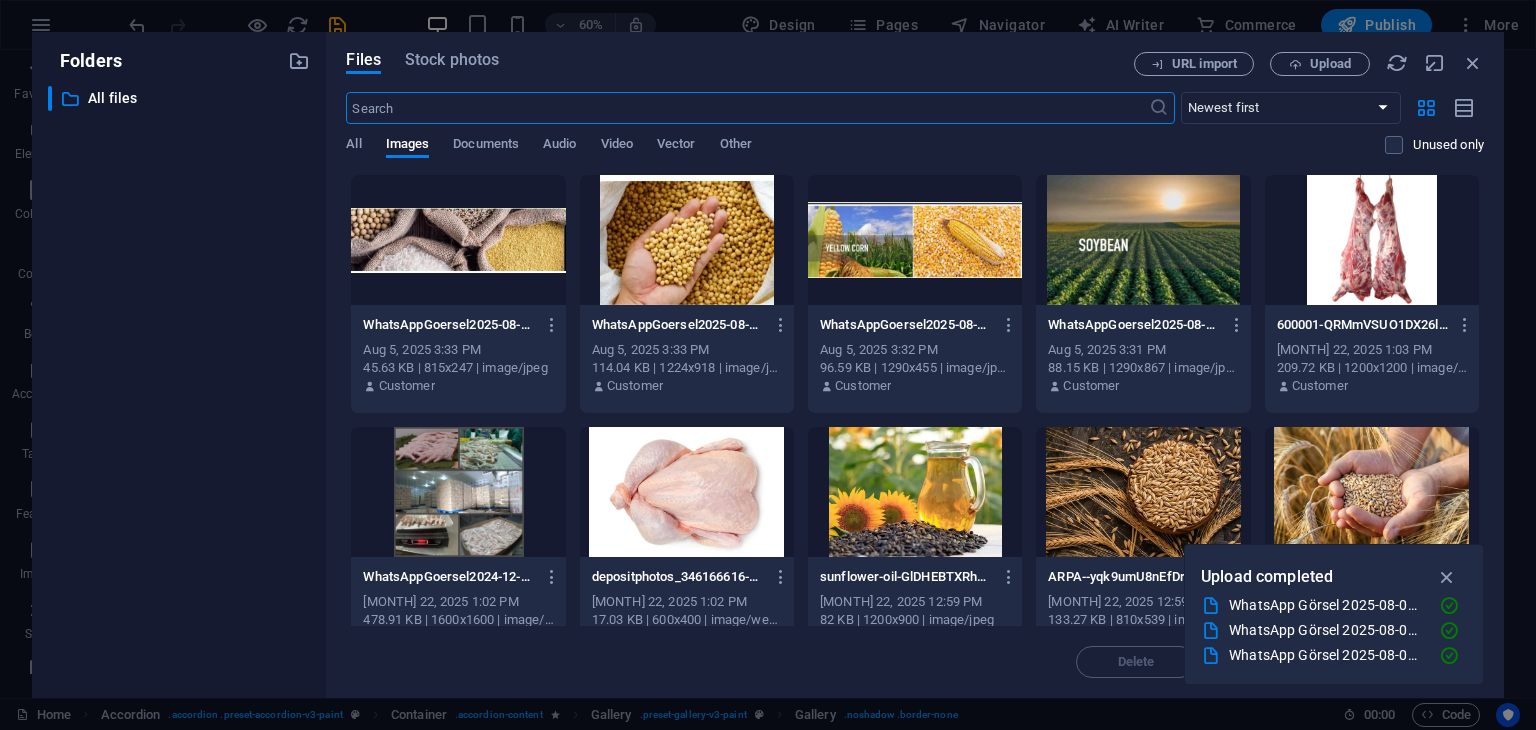 scroll, scrollTop: 3585, scrollLeft: 0, axis: vertical 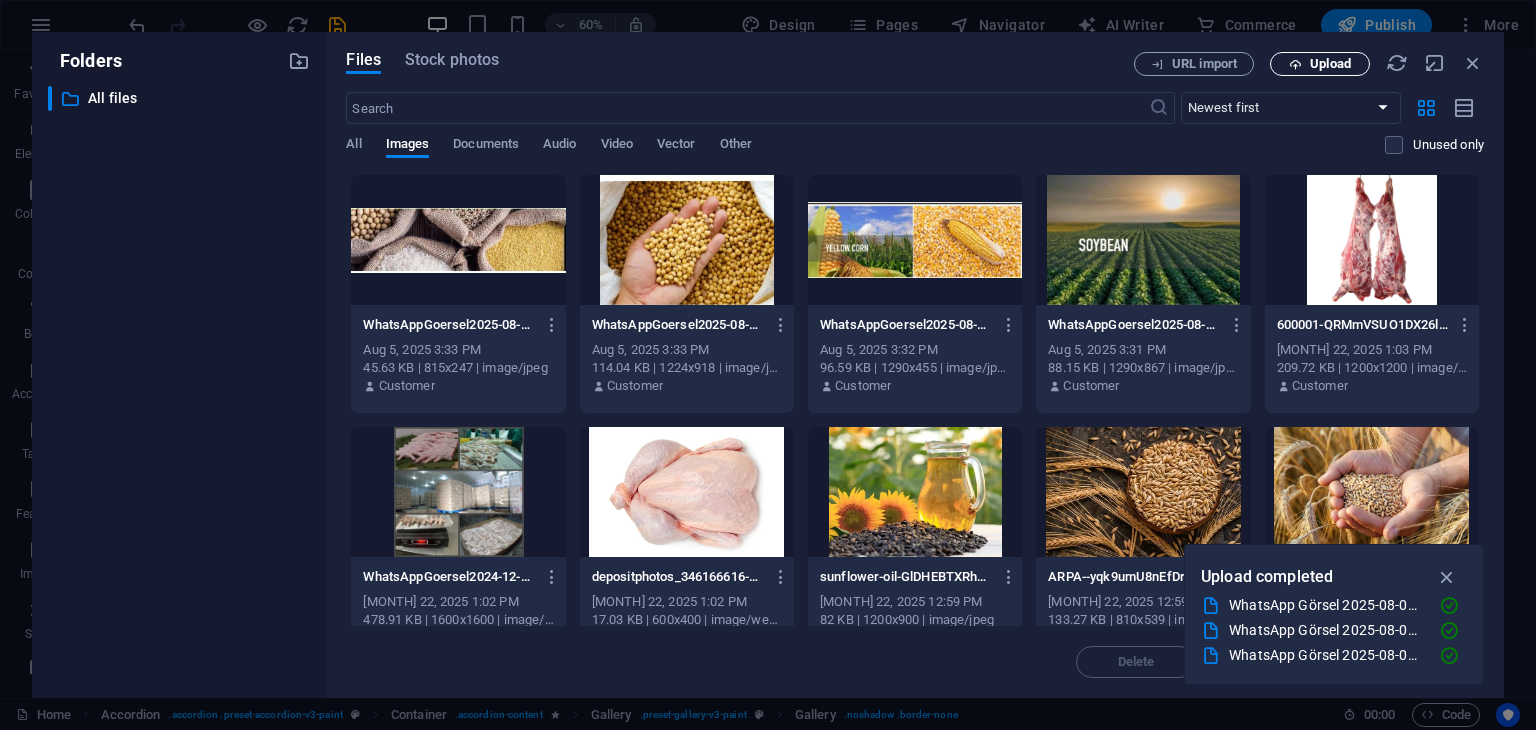 click at bounding box center [1295, 64] 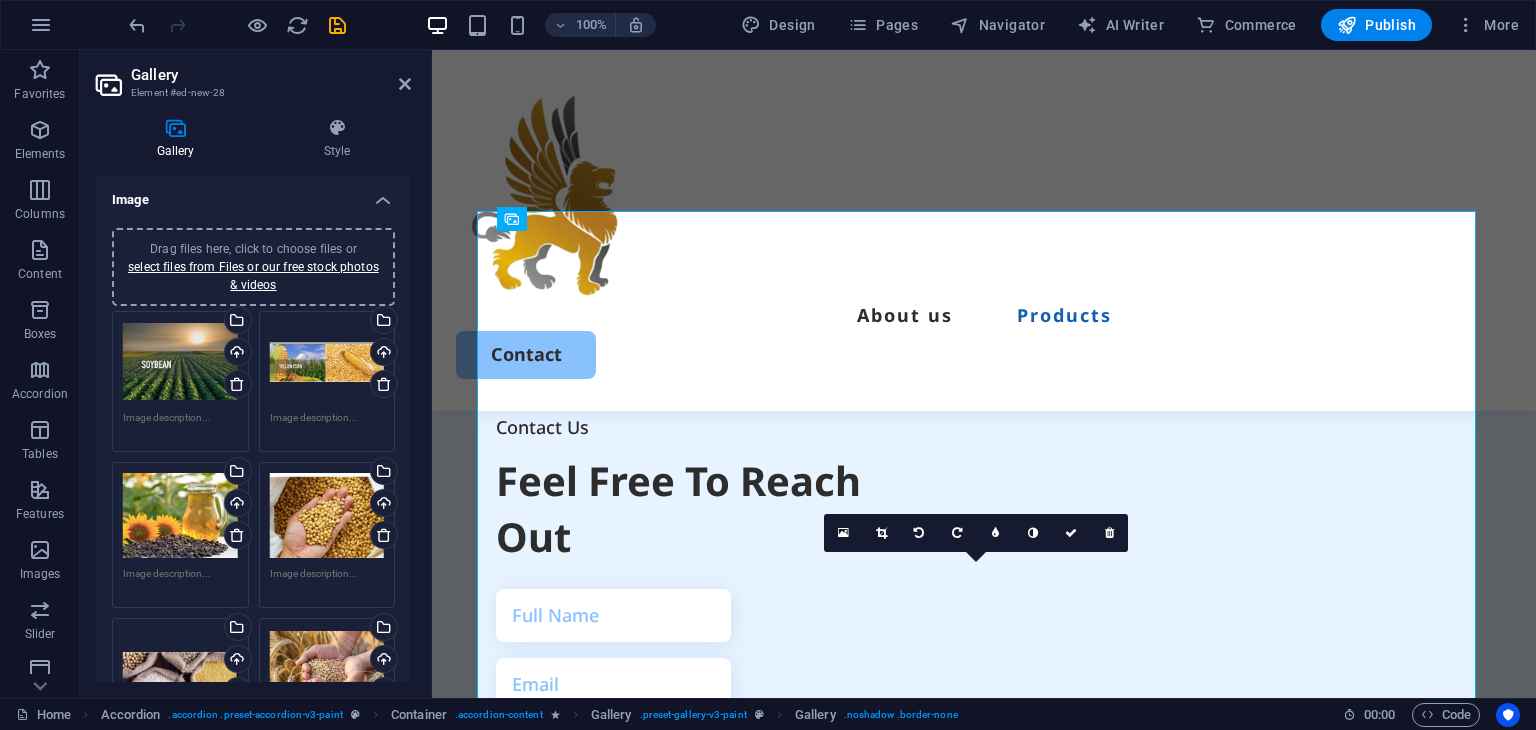 scroll, scrollTop: 3296, scrollLeft: 0, axis: vertical 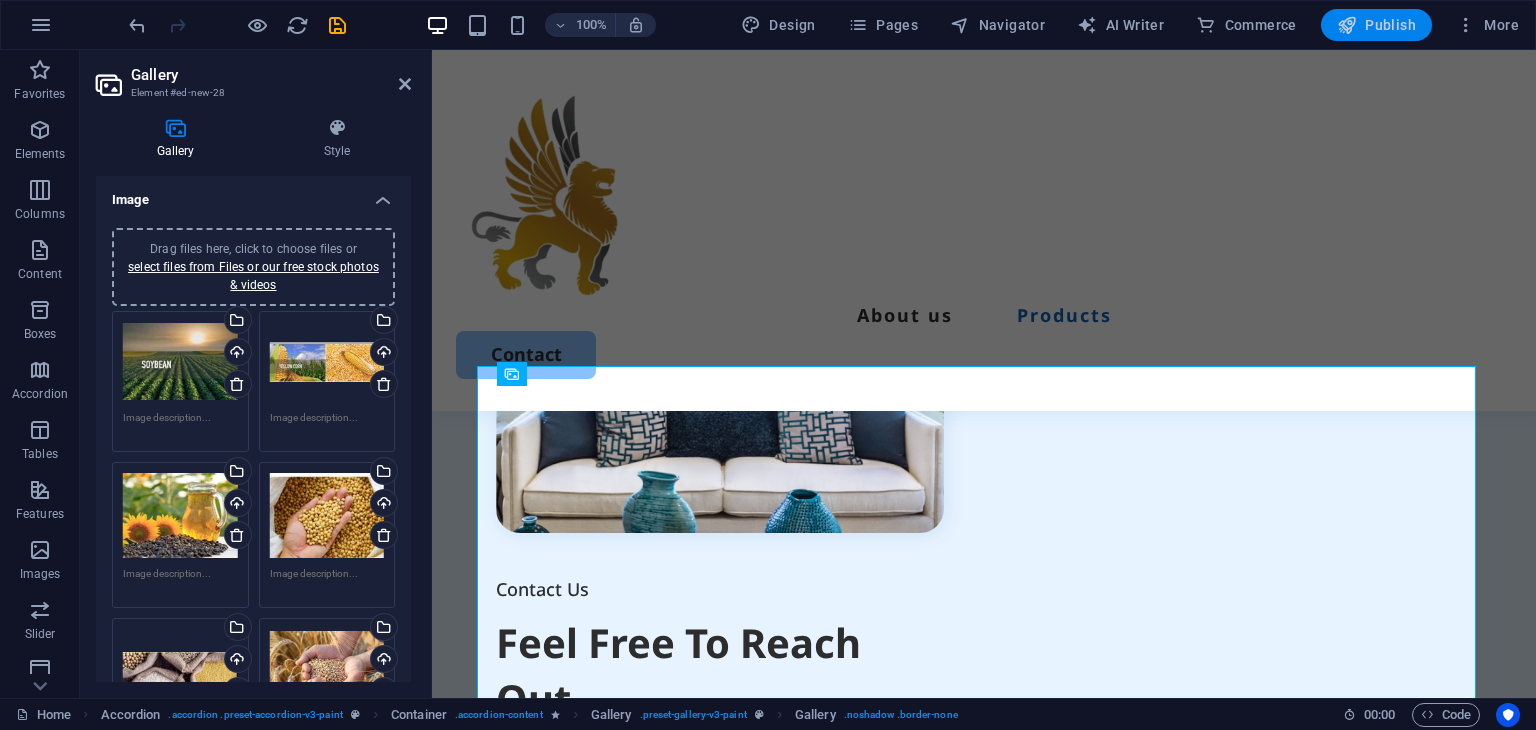 click on "Publish" at bounding box center [1376, 25] 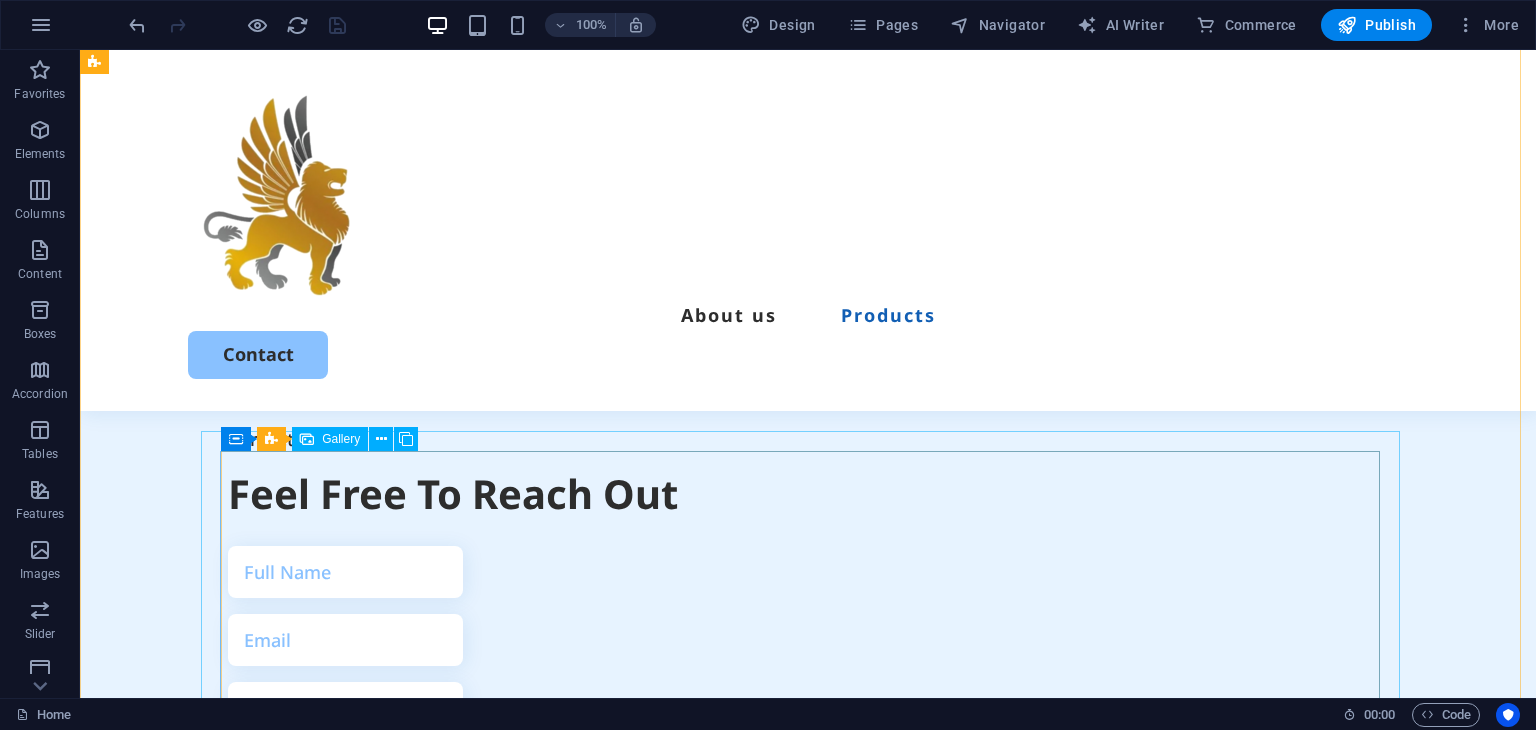 scroll, scrollTop: 3636, scrollLeft: 0, axis: vertical 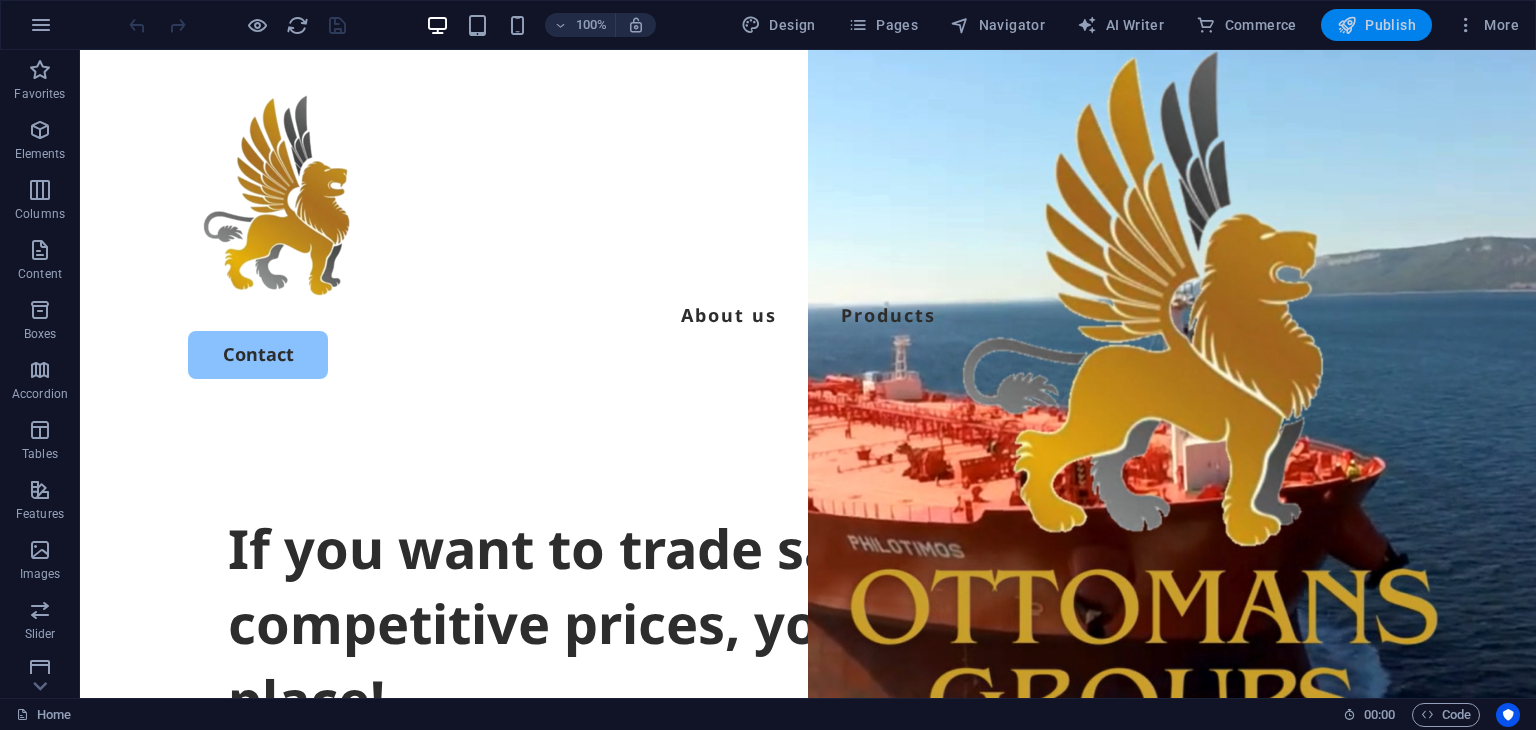click on "Publish" at bounding box center (1376, 25) 